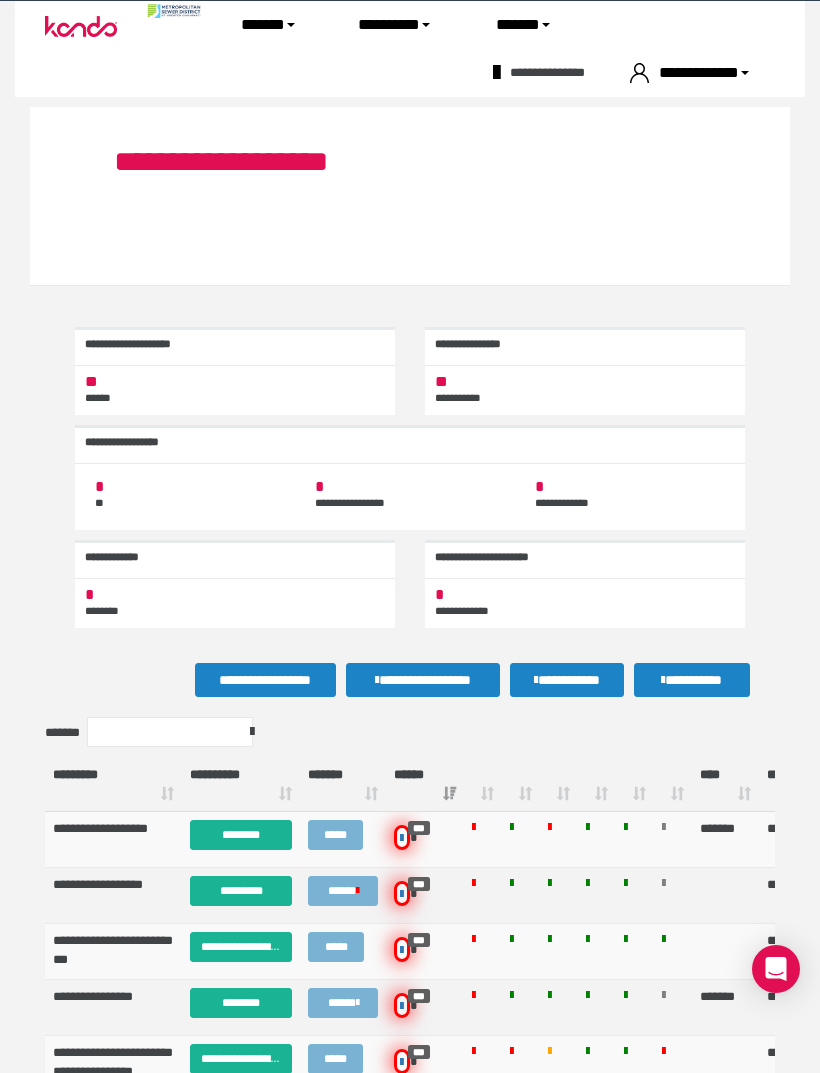 scroll, scrollTop: 866, scrollLeft: 0, axis: vertical 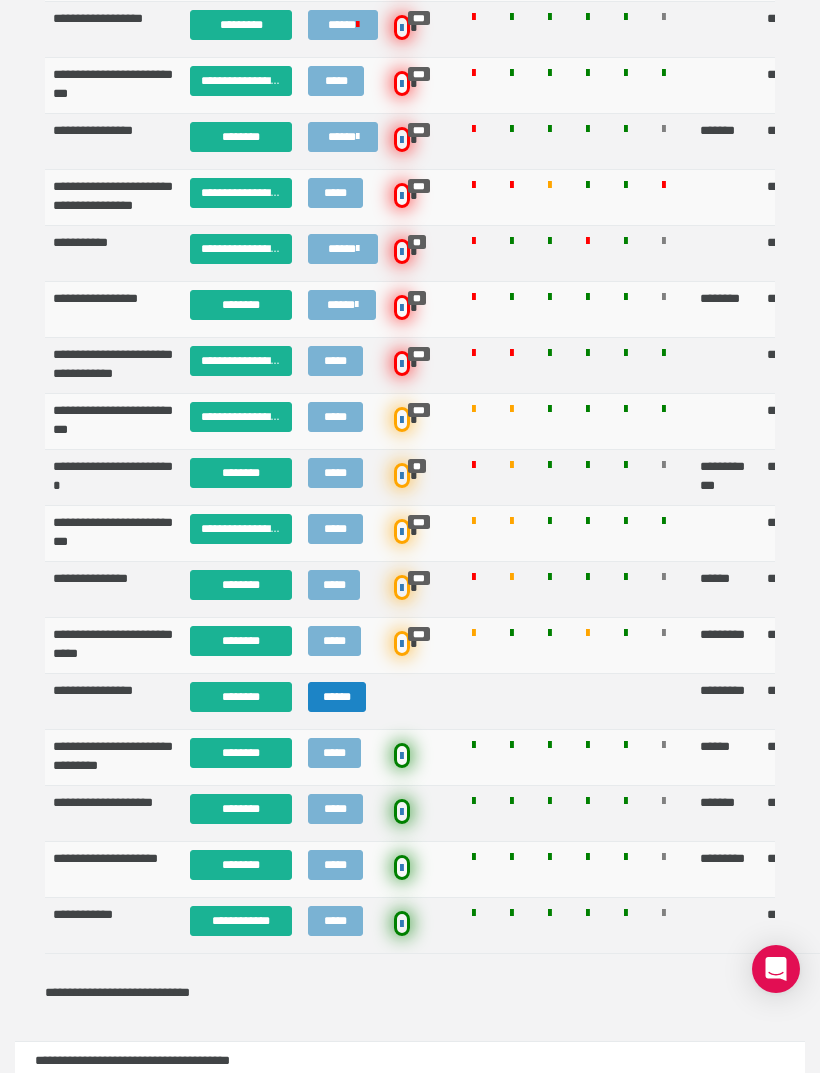 click on "********" at bounding box center (241, 865) 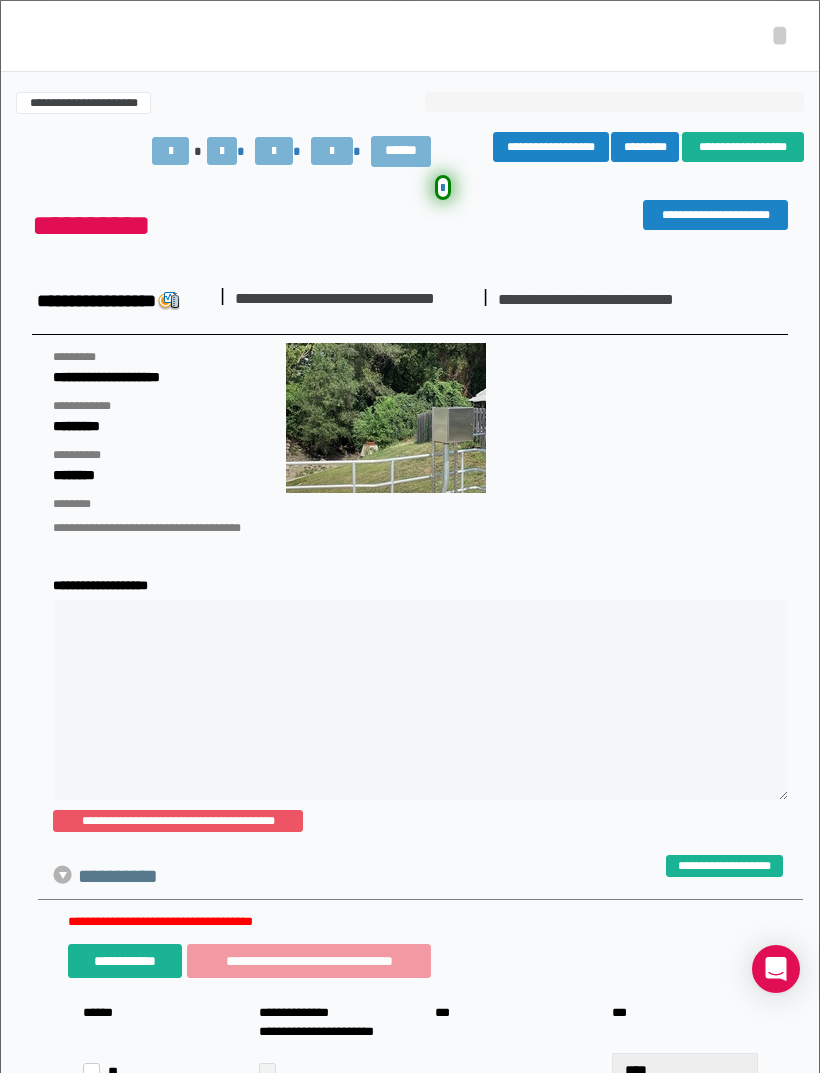click at bounding box center [274, 151] 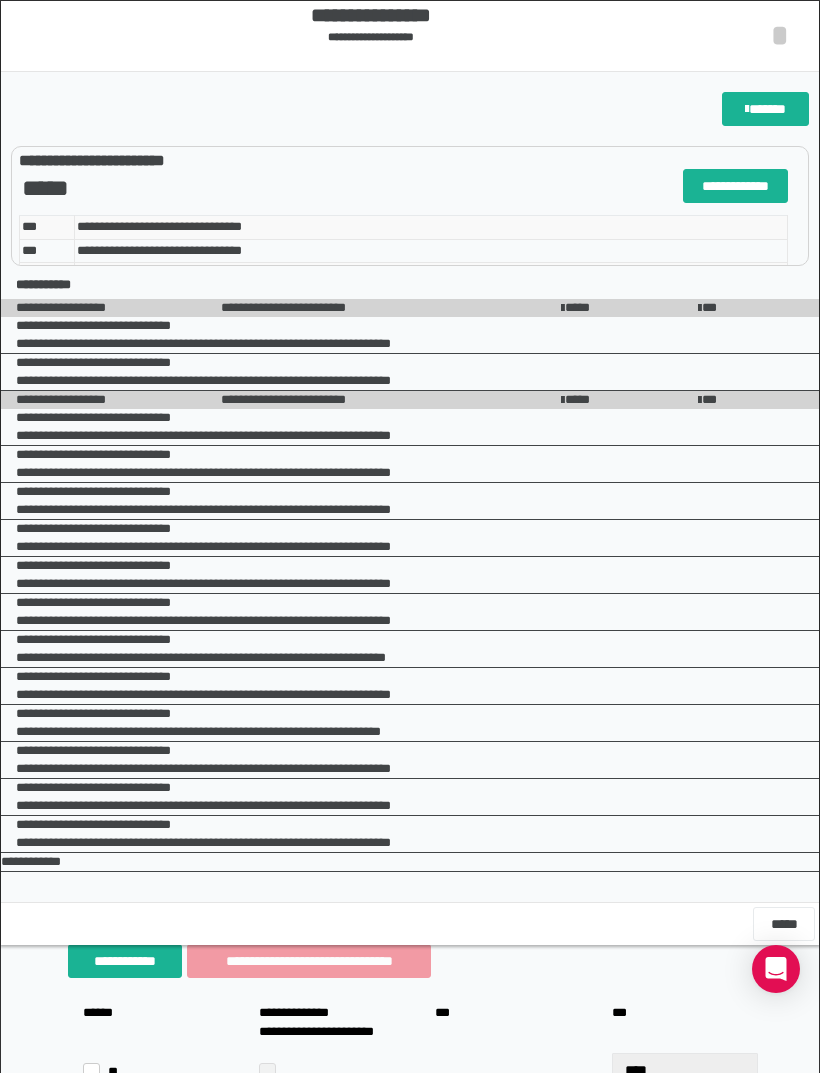 click on "**********" at bounding box center (410, 15) 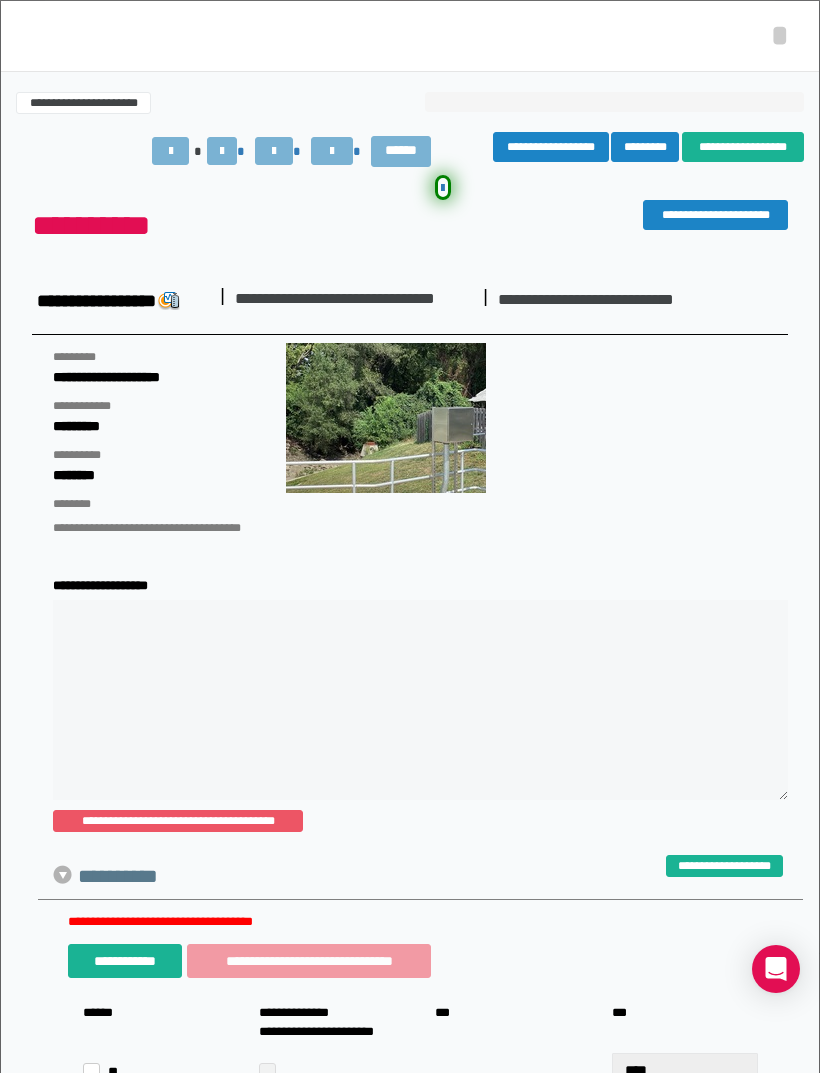 click on "*" at bounding box center [780, 35] 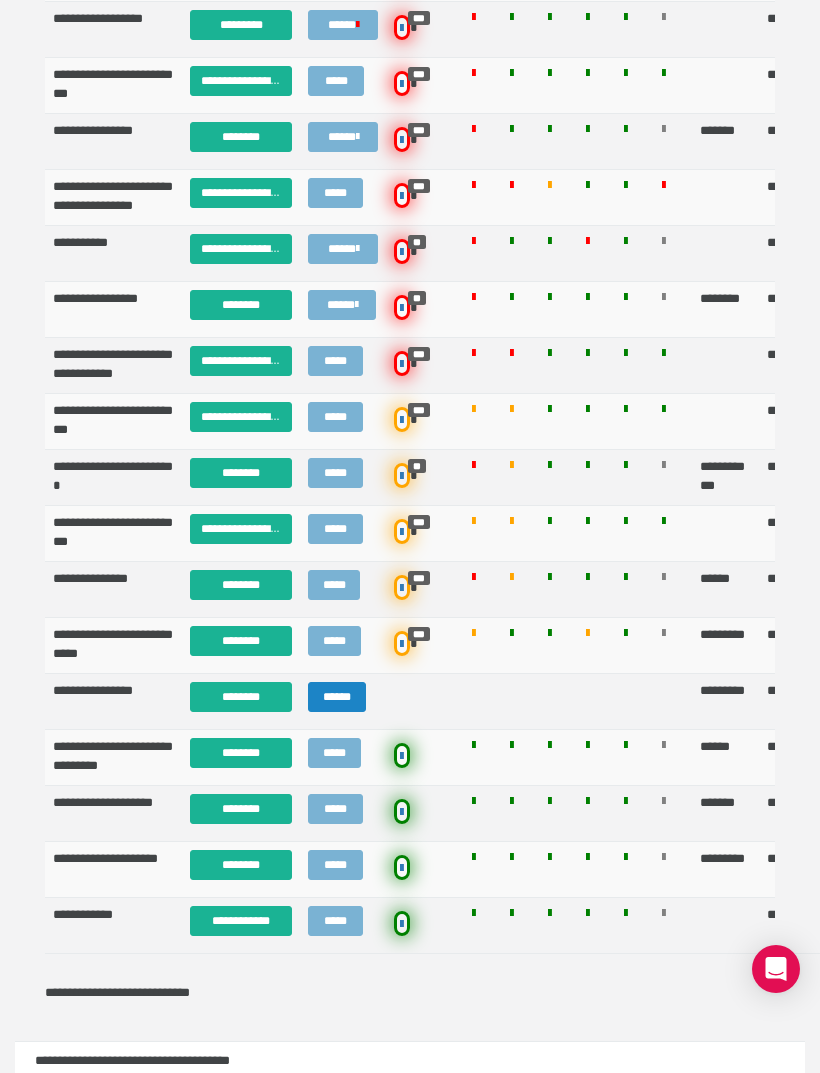 click on "********" at bounding box center [241, 865] 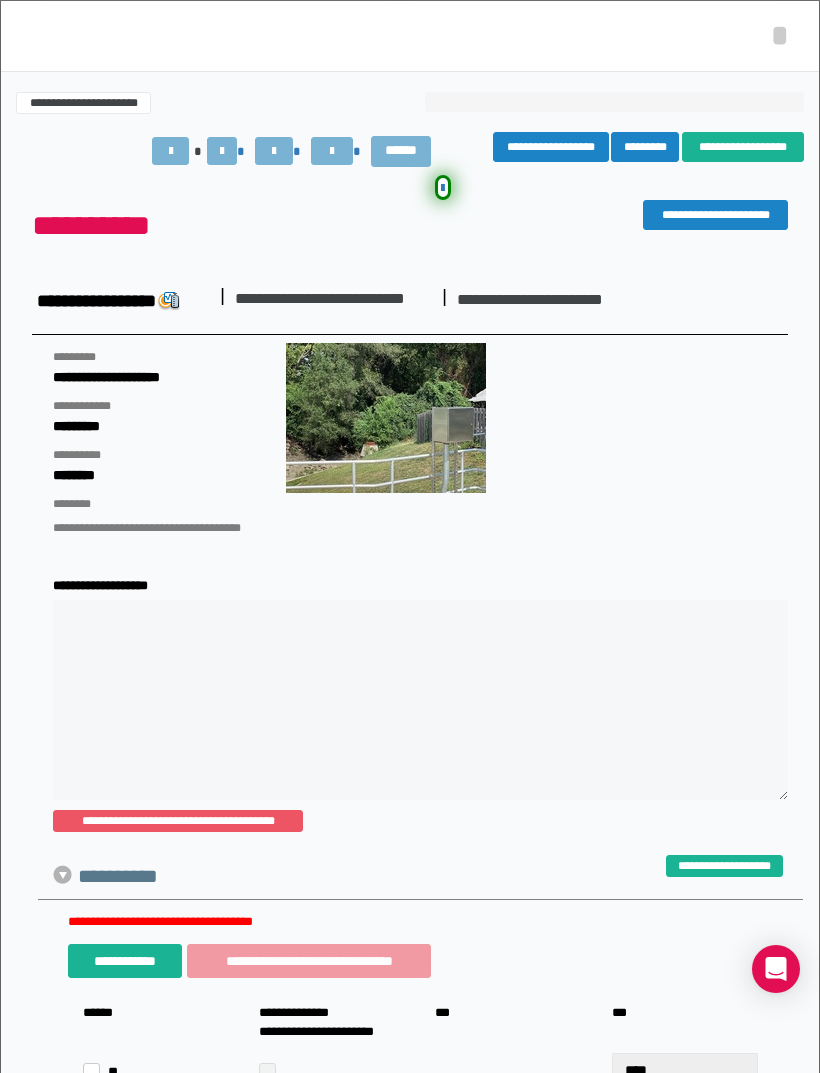 click on "*********" at bounding box center (645, 147) 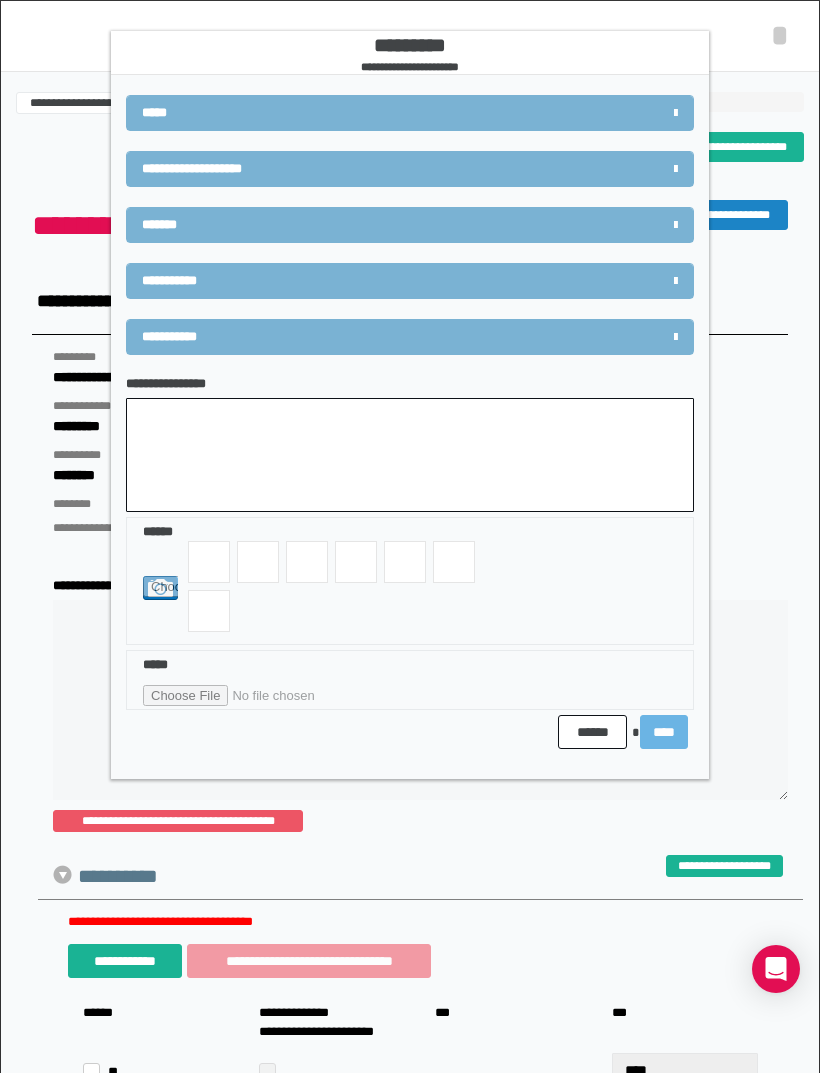 click on "**********" at bounding box center [410, 179] 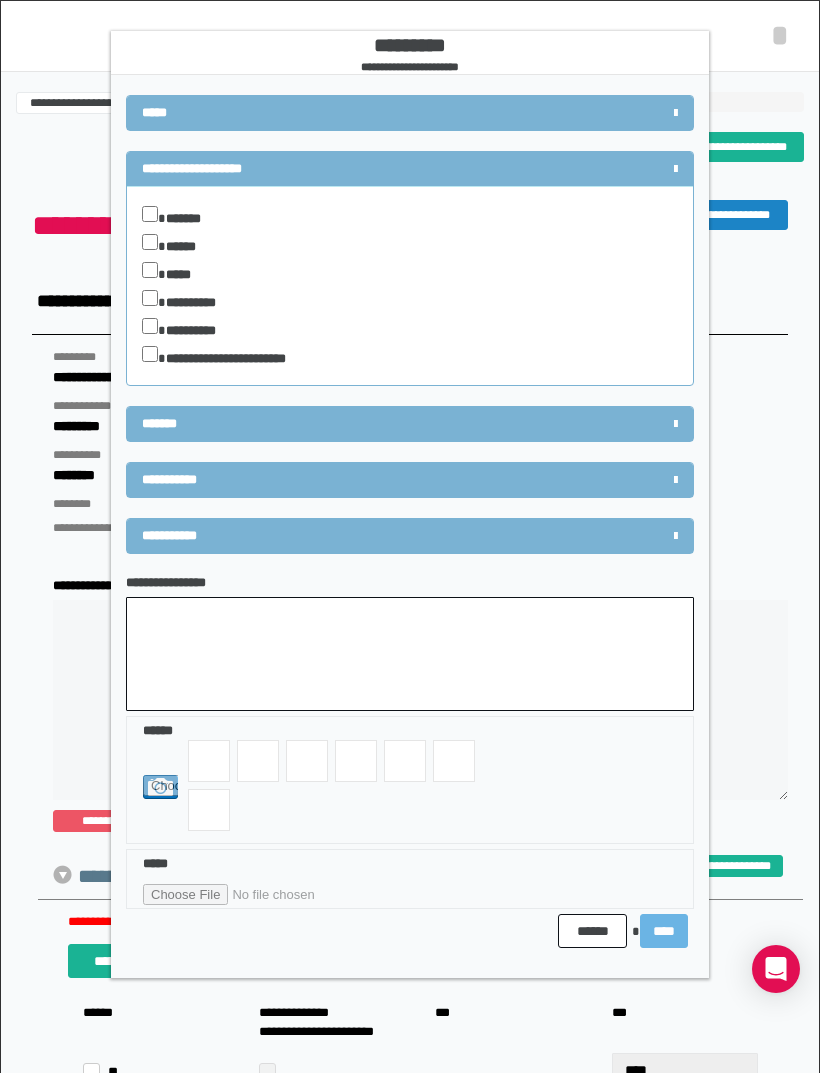 click on "*****" at bounding box center [183, 275] 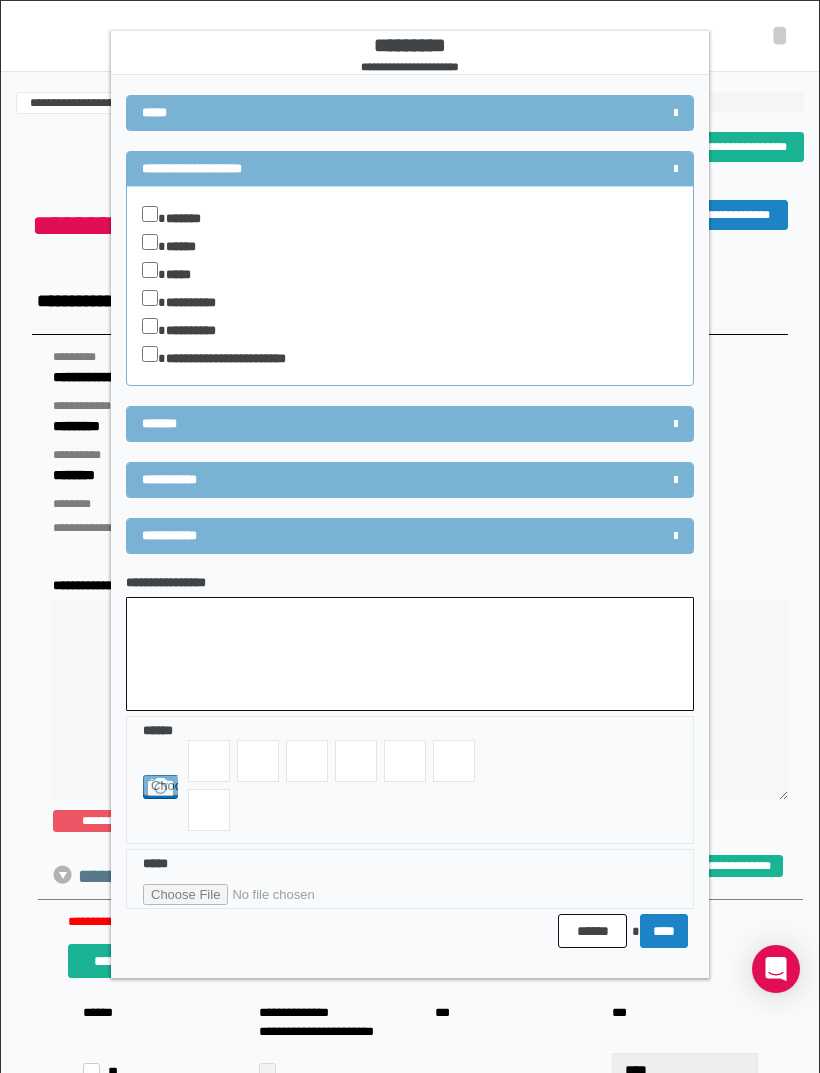 click on "****" at bounding box center (664, 931) 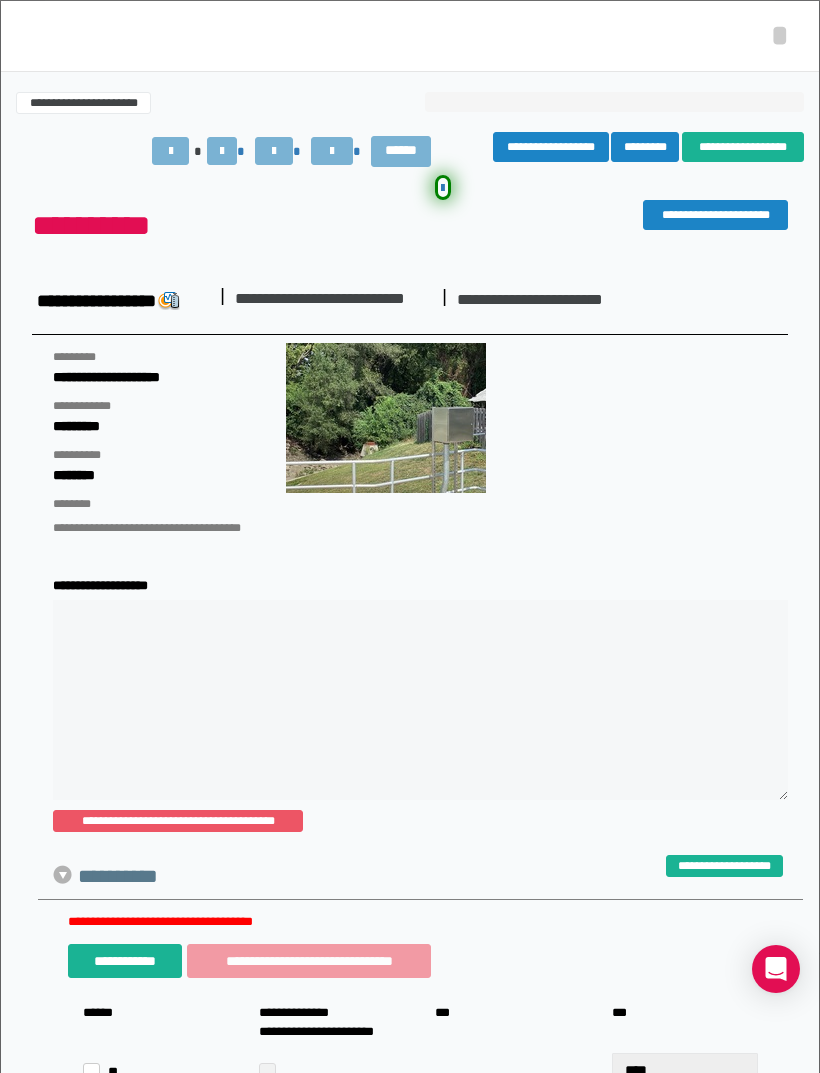 click on "*" at bounding box center [780, 35] 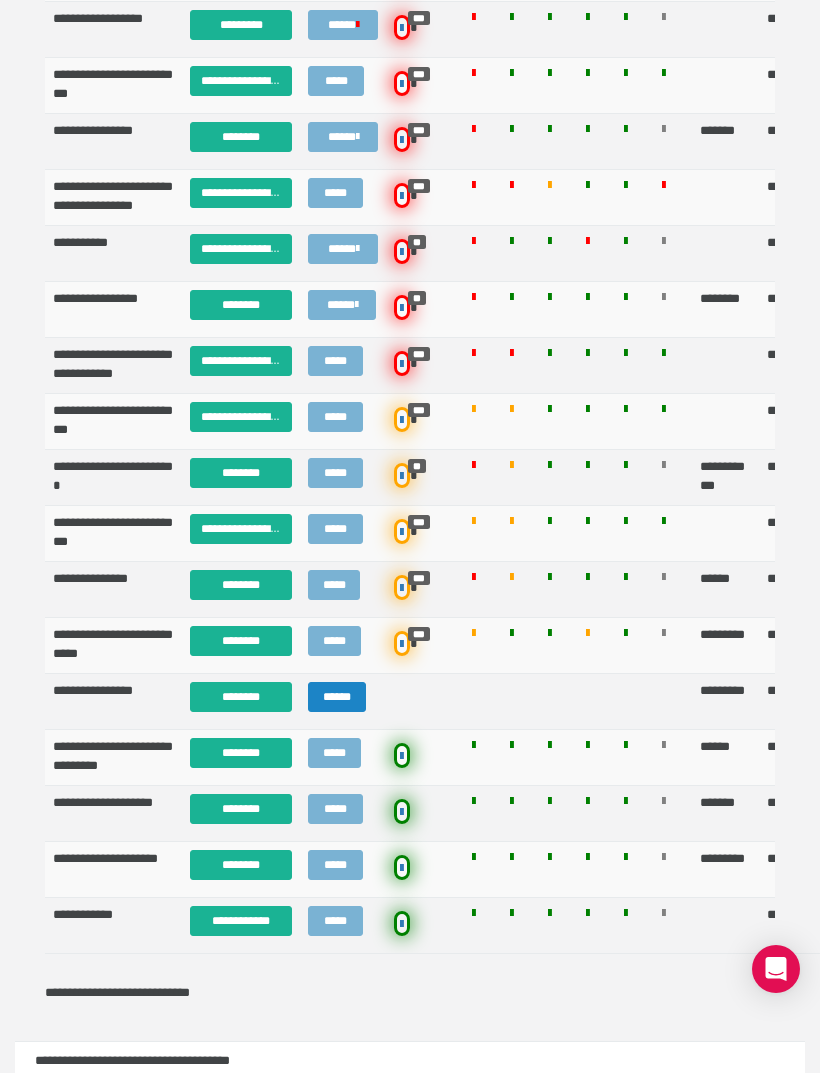 click on "********" at bounding box center (241, 305) 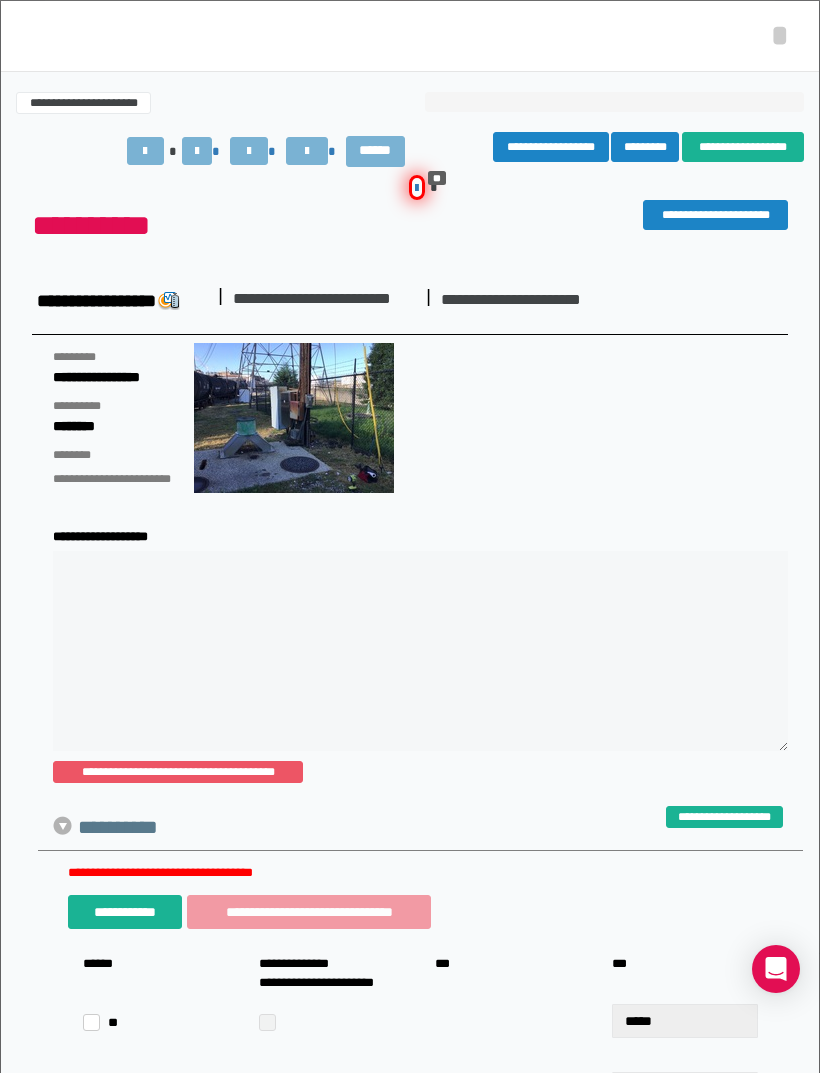 click at bounding box center (417, 187) 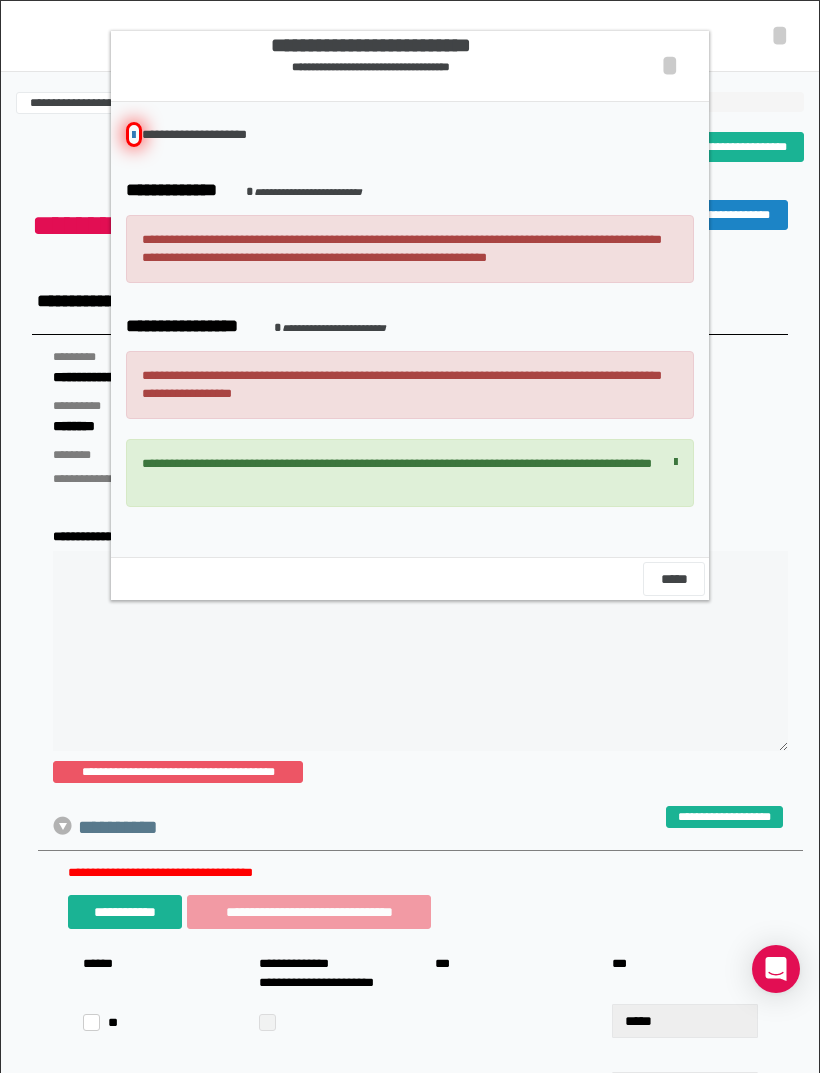click on "*" at bounding box center (670, 65) 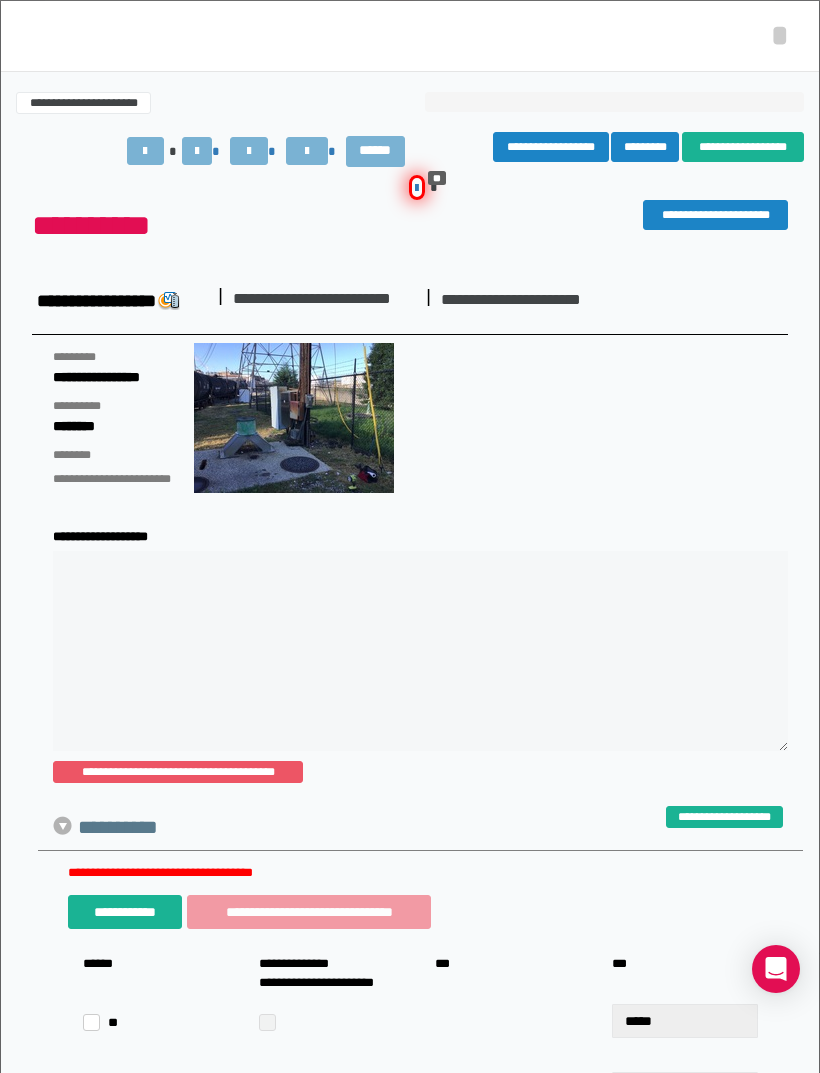 click at bounding box center [417, 187] 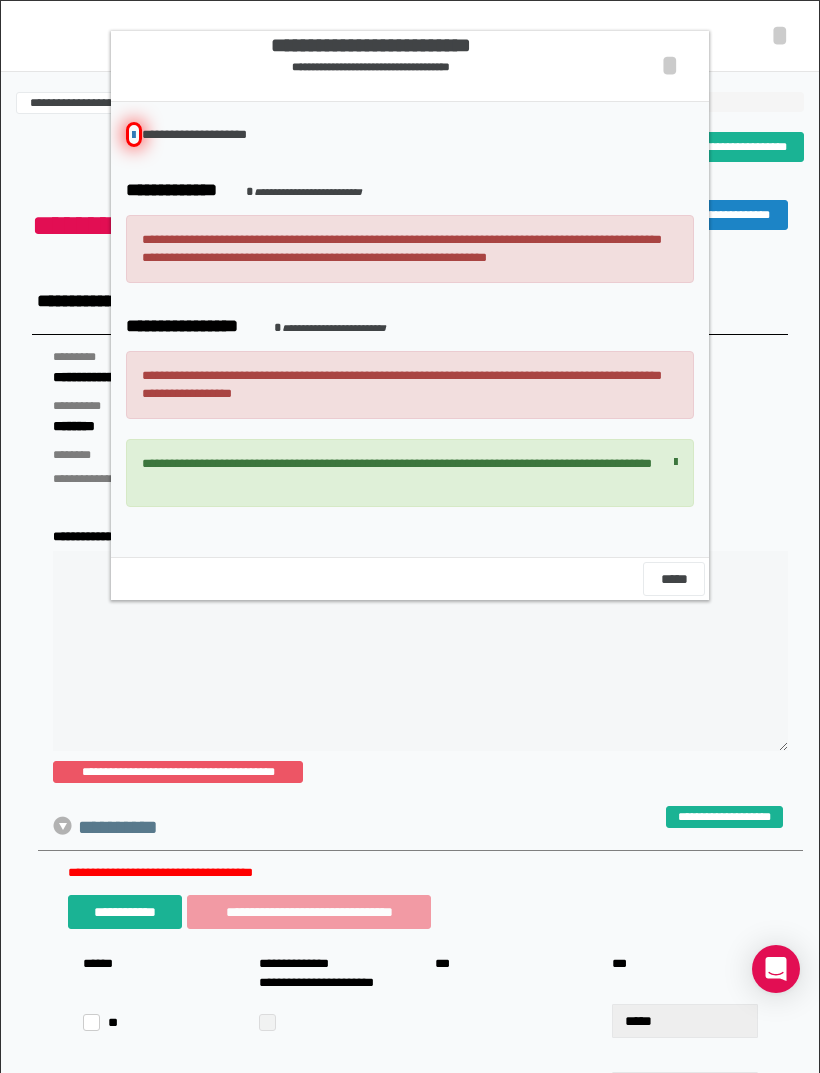 click on "*" at bounding box center [670, 65] 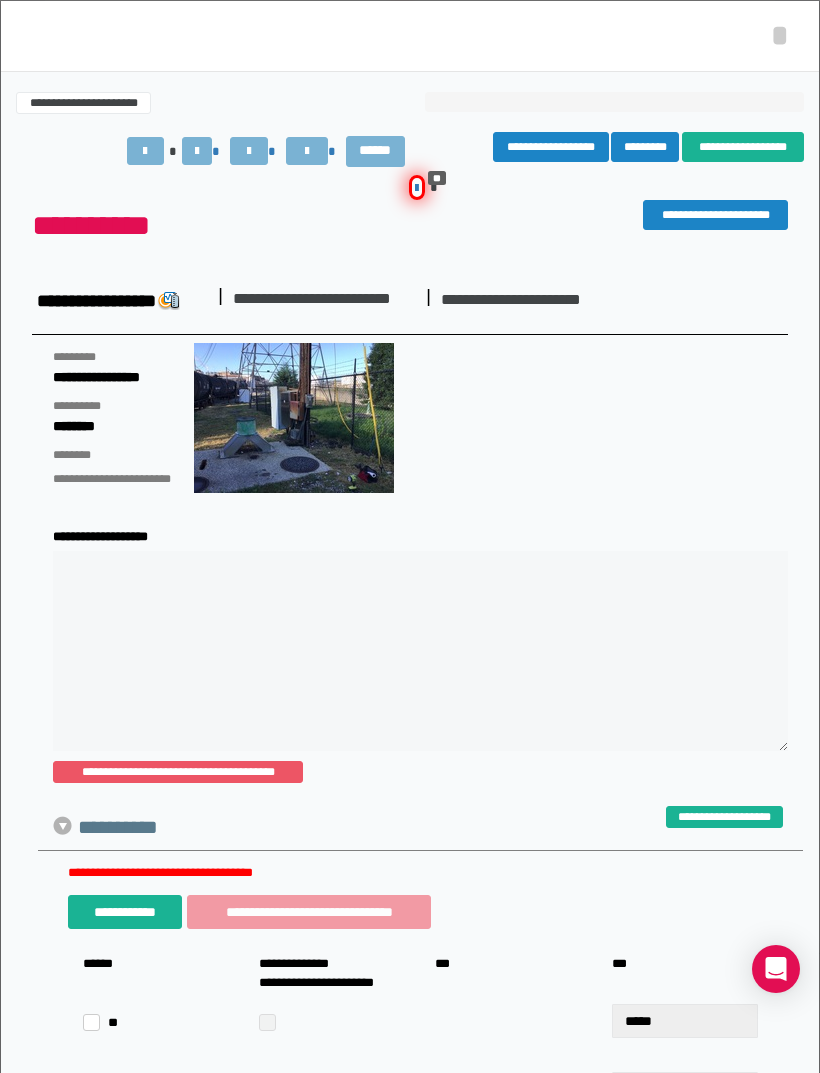 click at bounding box center [249, 151] 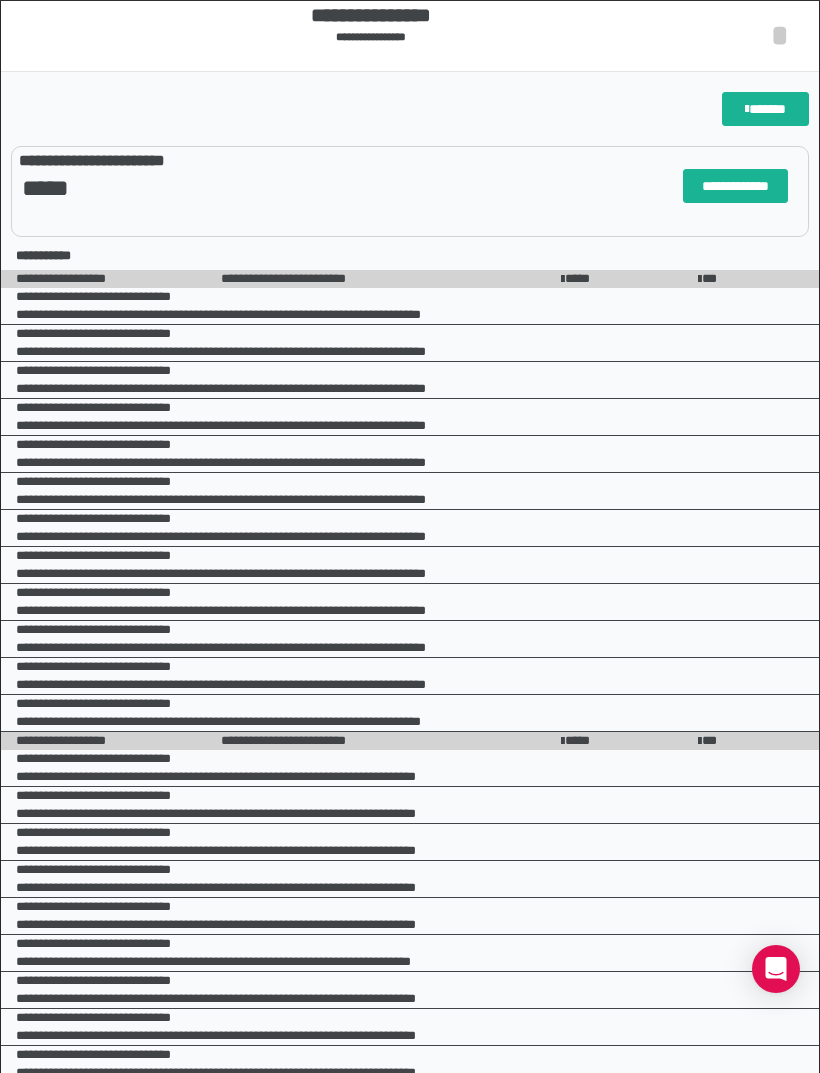 click on "*" at bounding box center (780, 35) 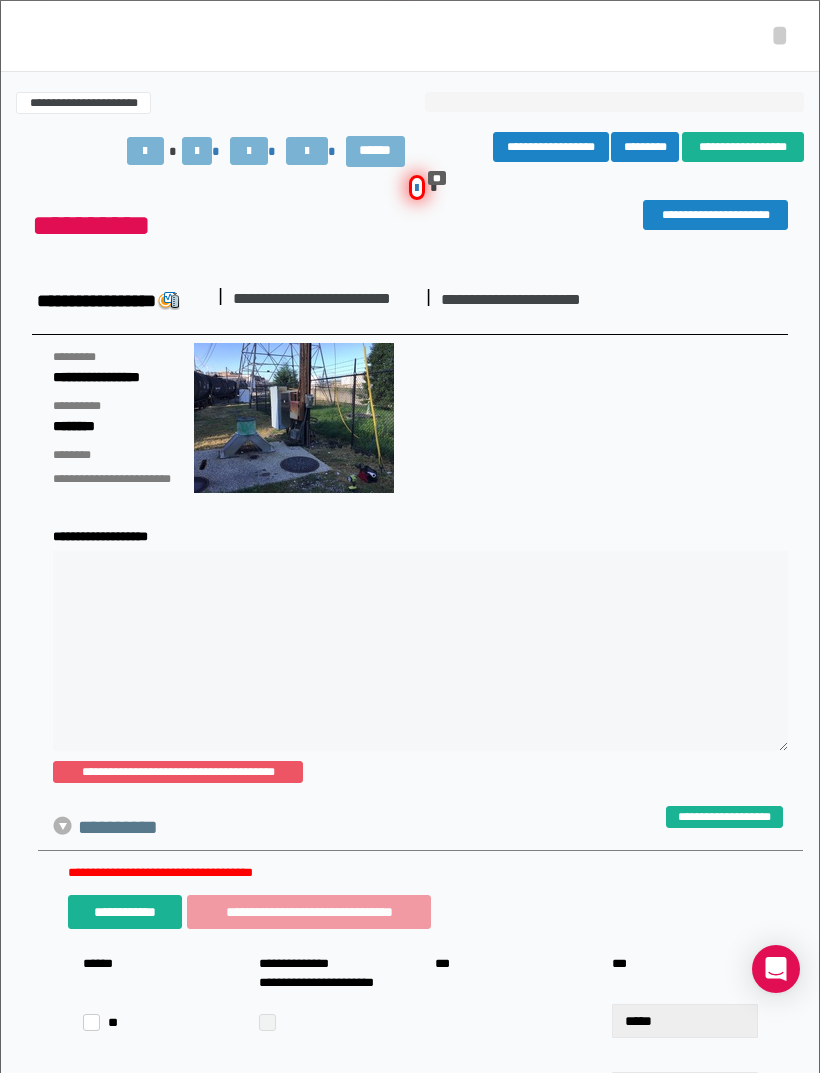 click on "*" at bounding box center (780, 35) 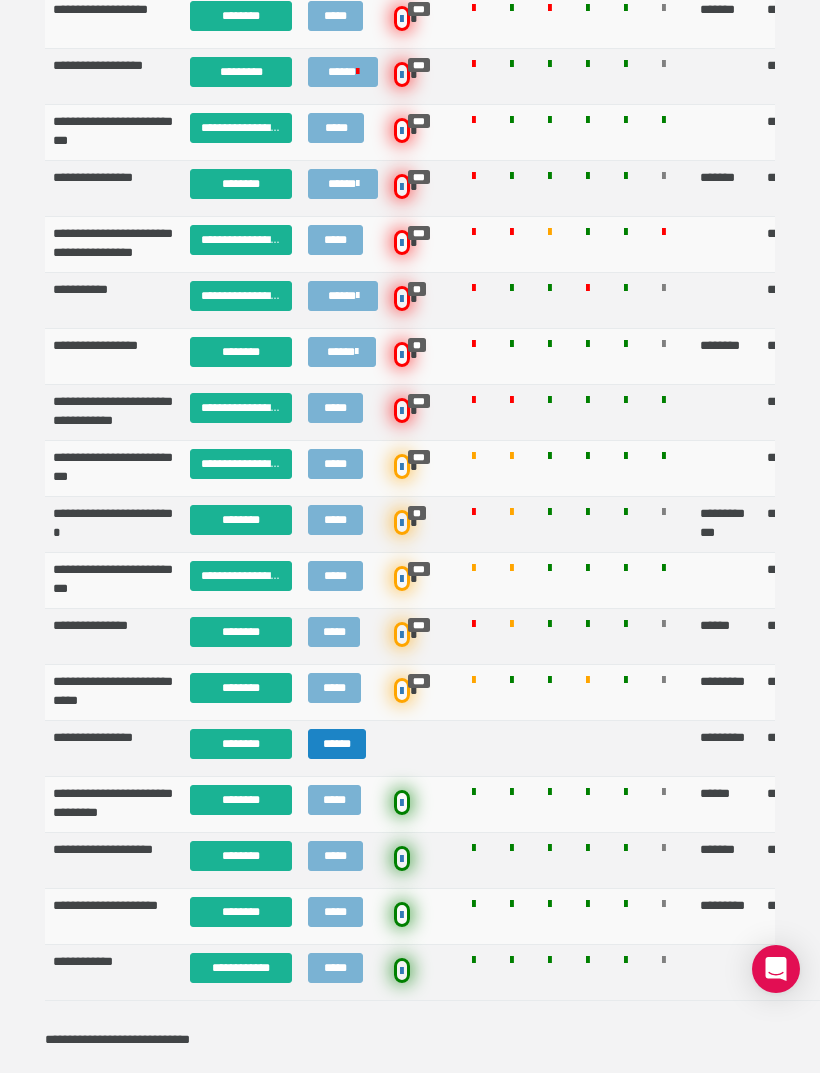 scroll, scrollTop: 822, scrollLeft: 0, axis: vertical 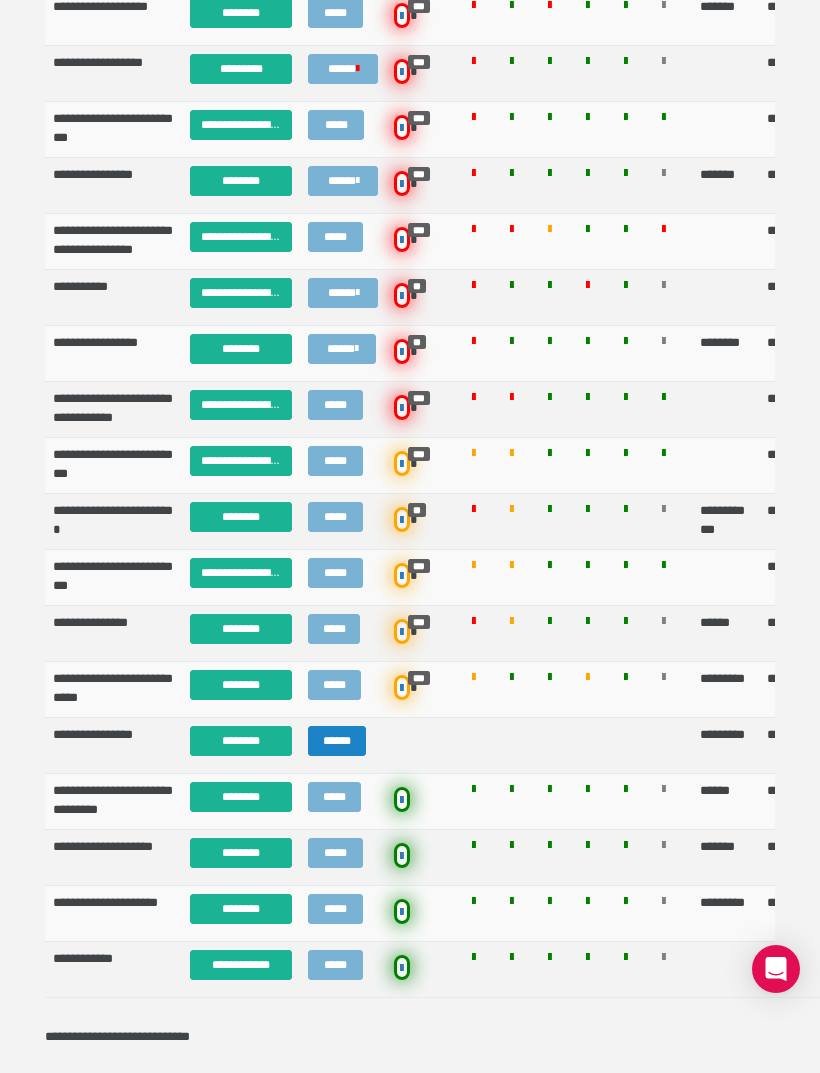 click on "*****" at bounding box center (342, 349) 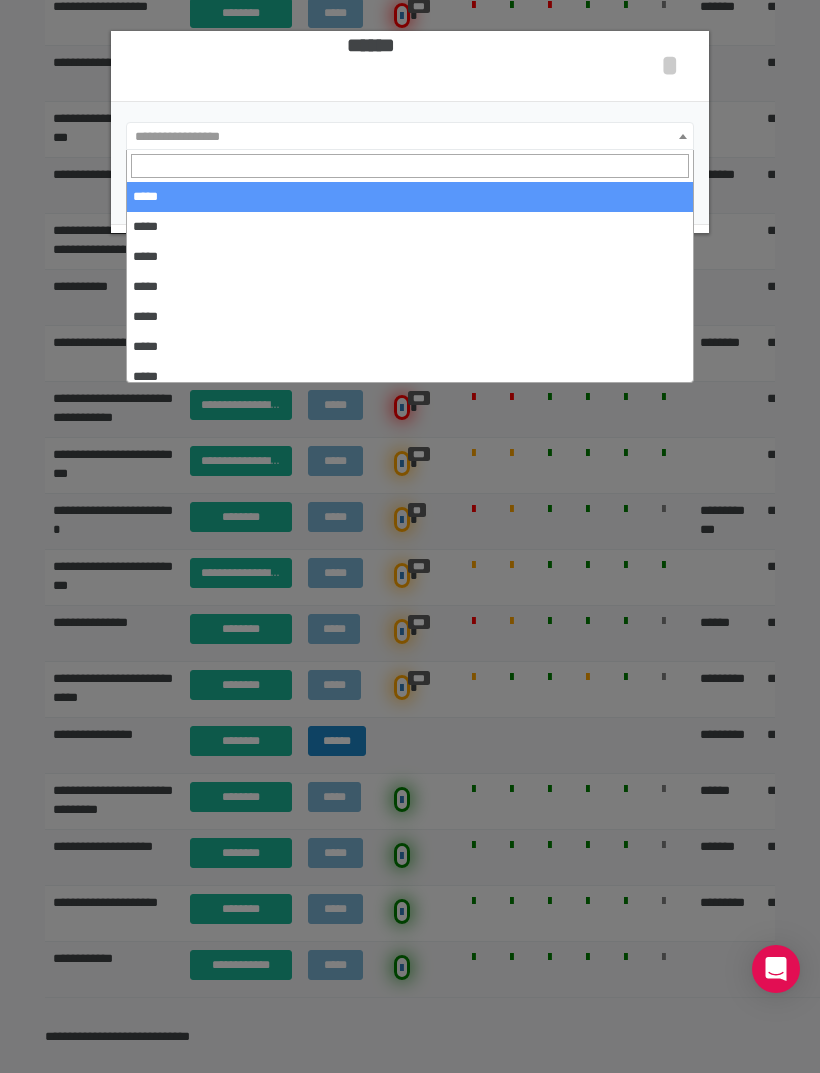 click on "**********" at bounding box center (277, 137) 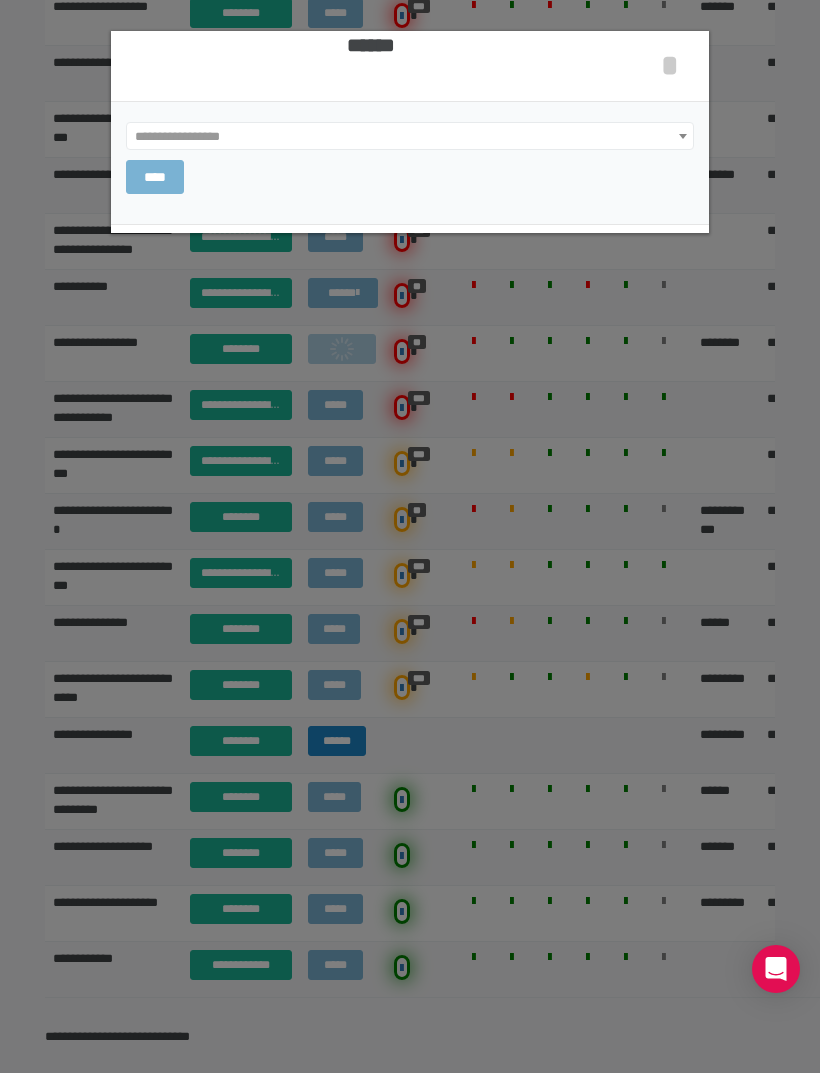 click on "**********" at bounding box center (277, 137) 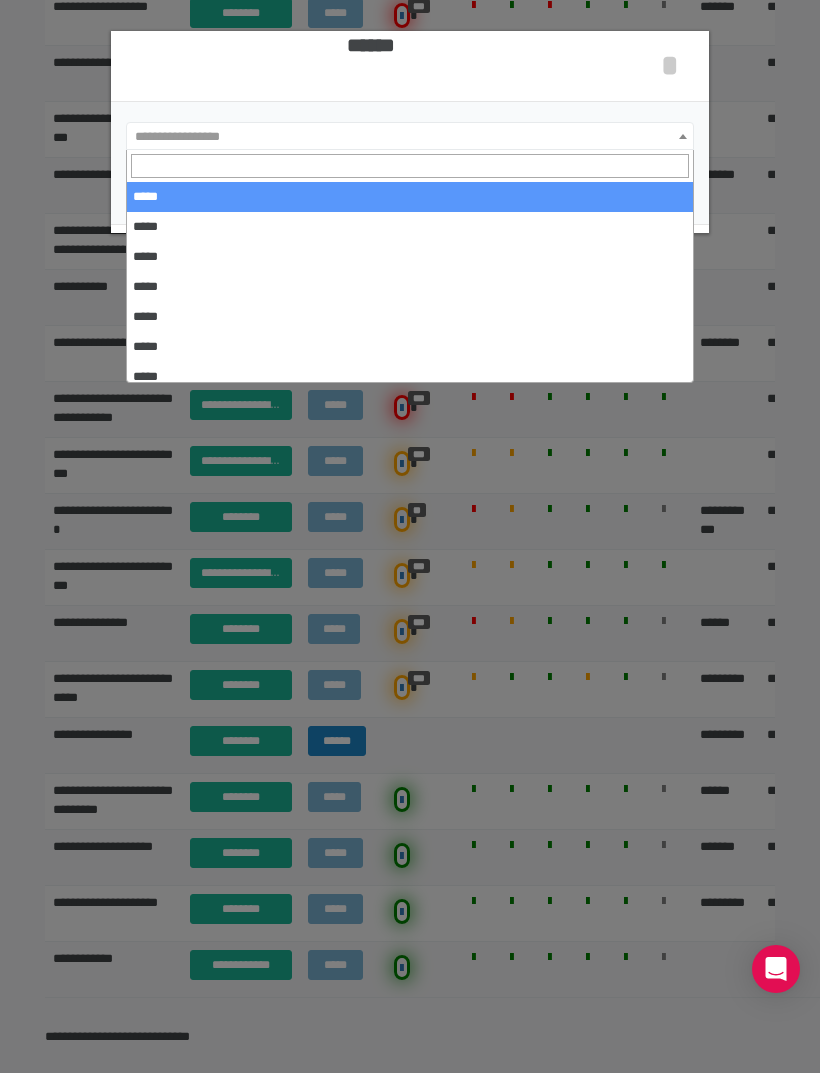 click at bounding box center [410, 166] 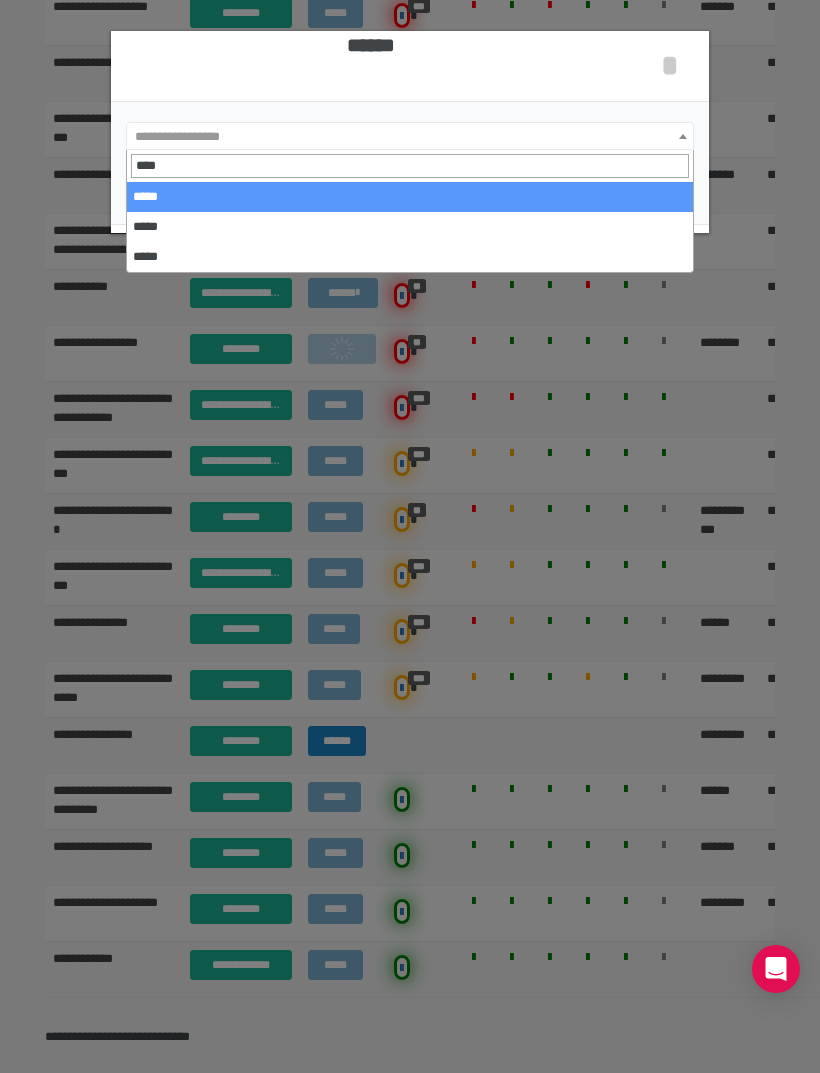 type on "*****" 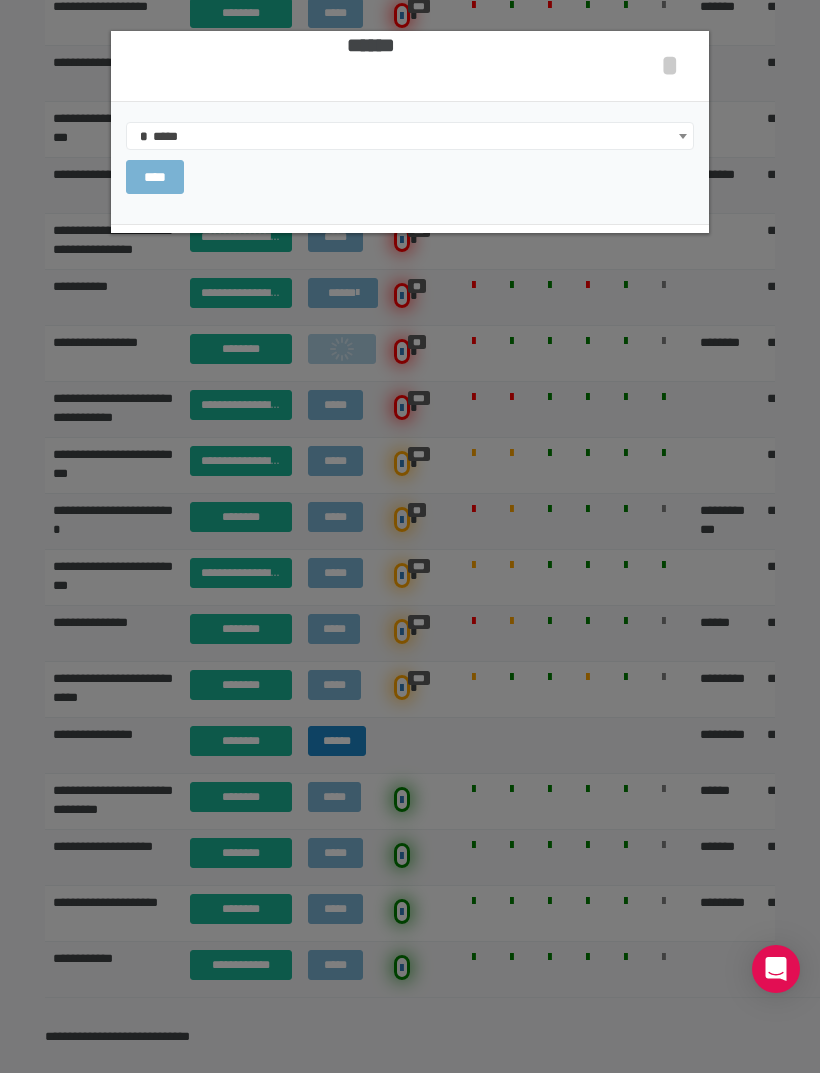 click on "****" at bounding box center (155, 177) 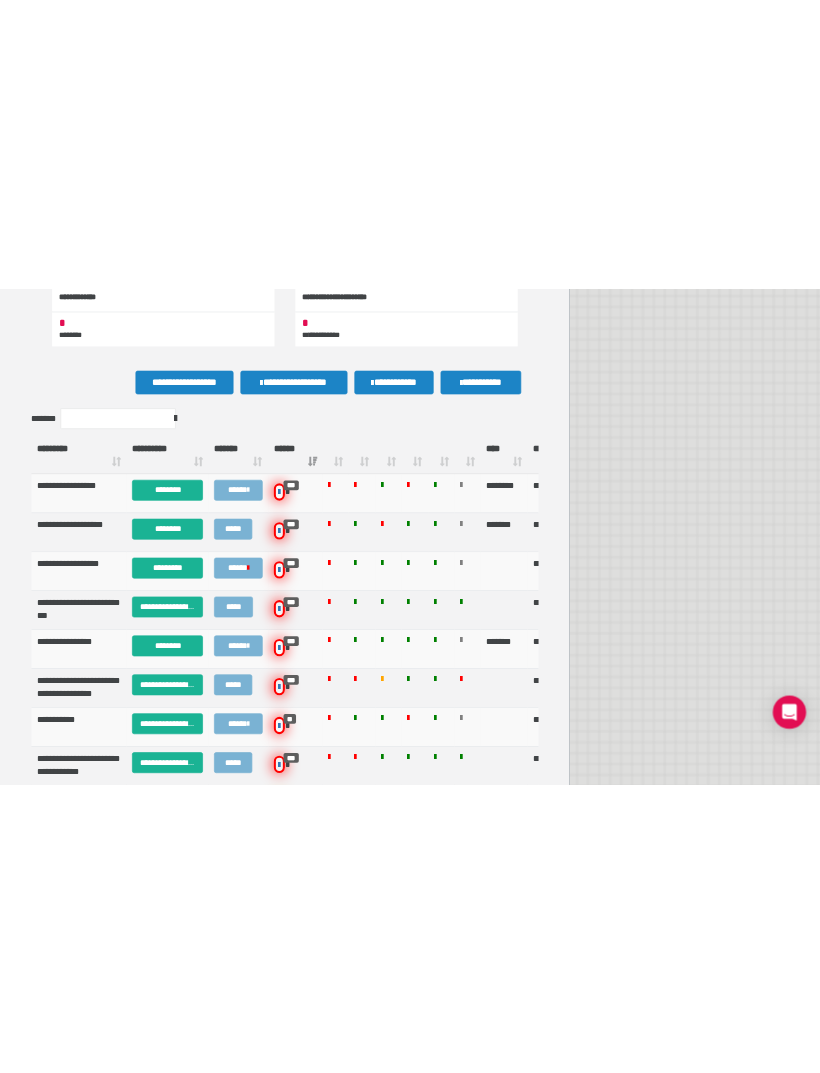 scroll, scrollTop: 661, scrollLeft: 0, axis: vertical 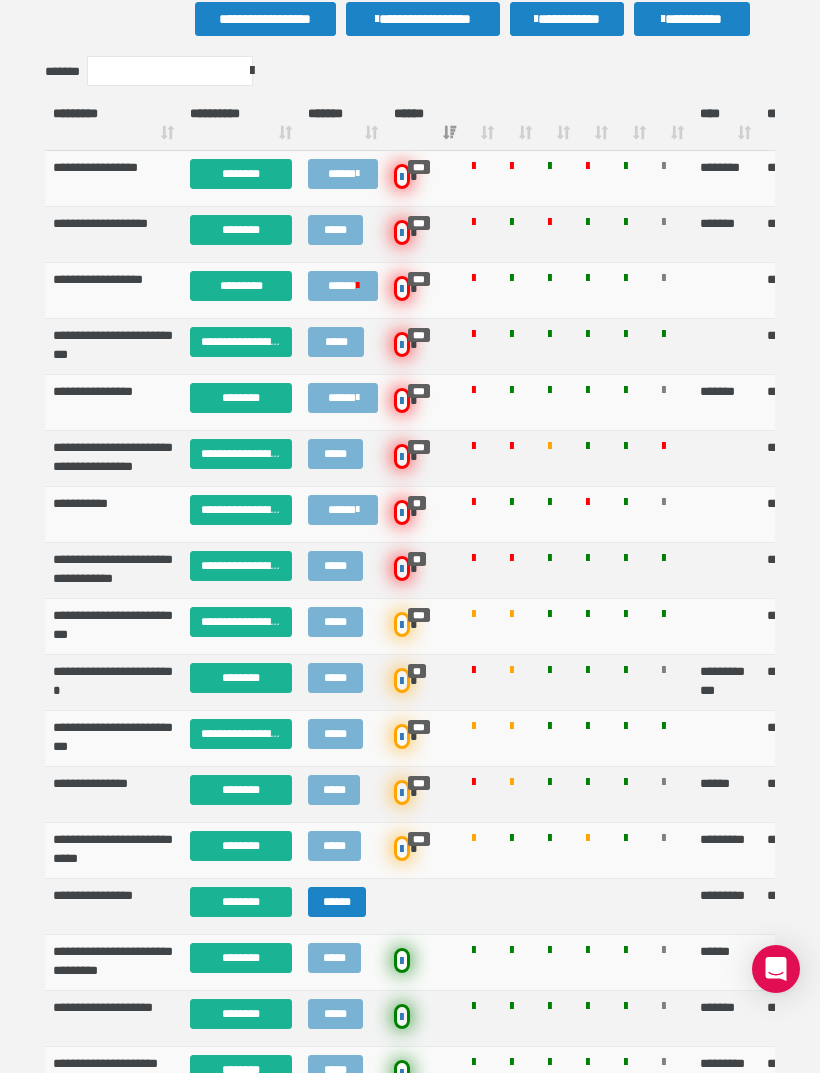 click on "********" at bounding box center [241, 174] 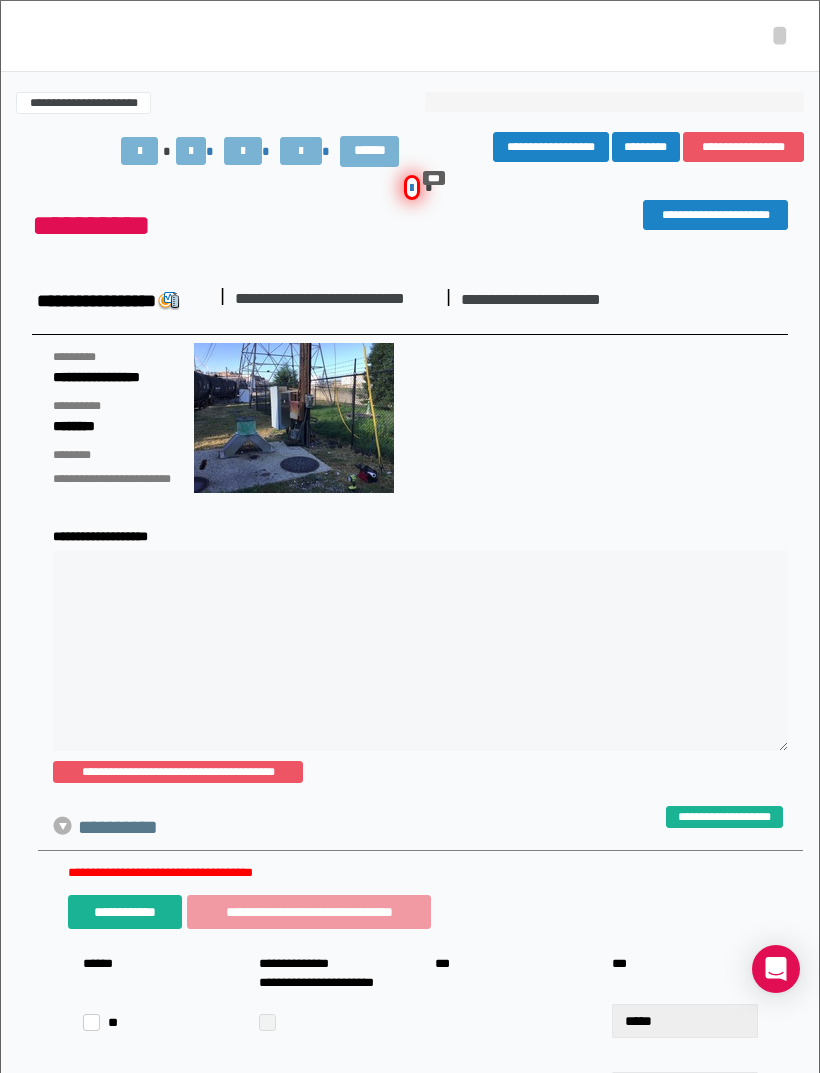 click on "**********" at bounding box center [743, 147] 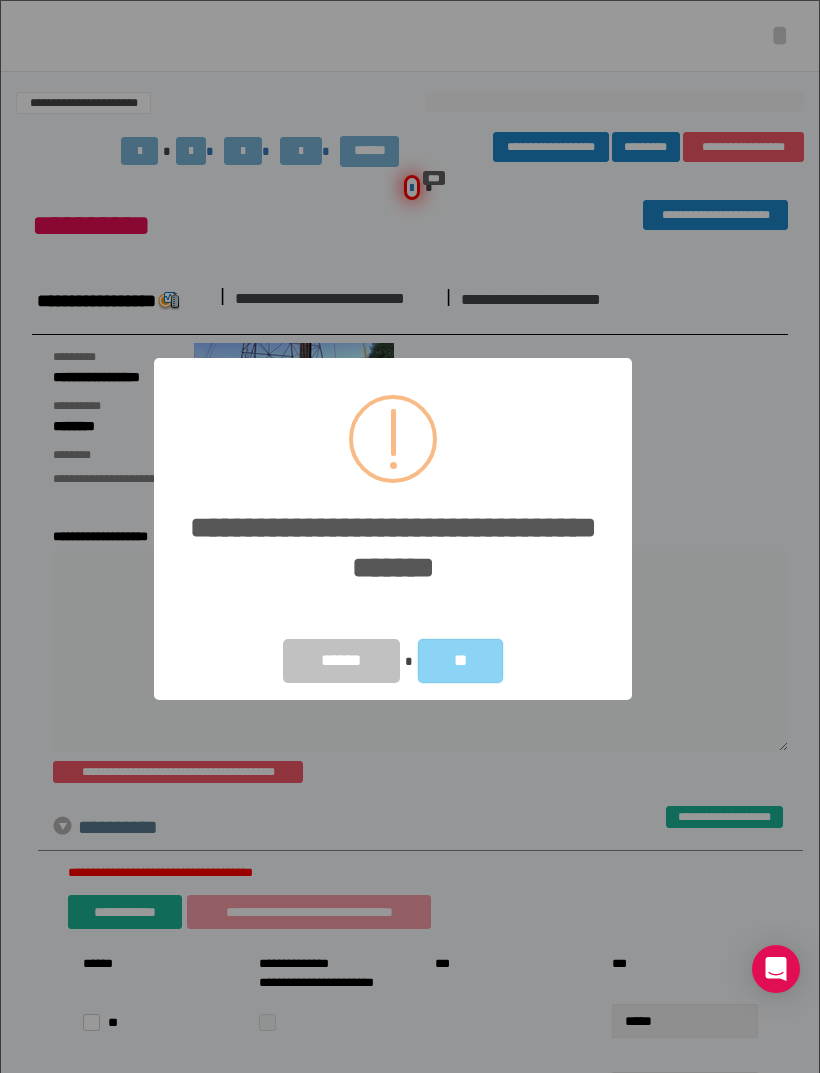 click on "**" at bounding box center (461, 661) 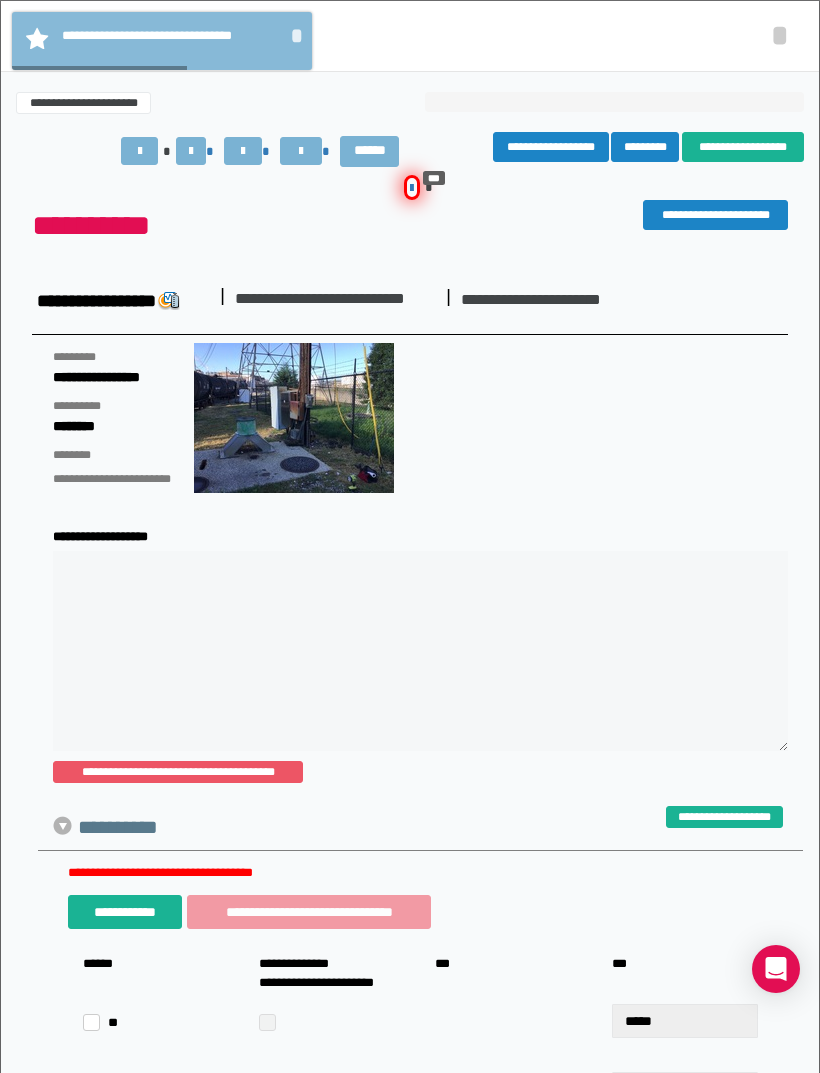 click on "*" at bounding box center [780, 35] 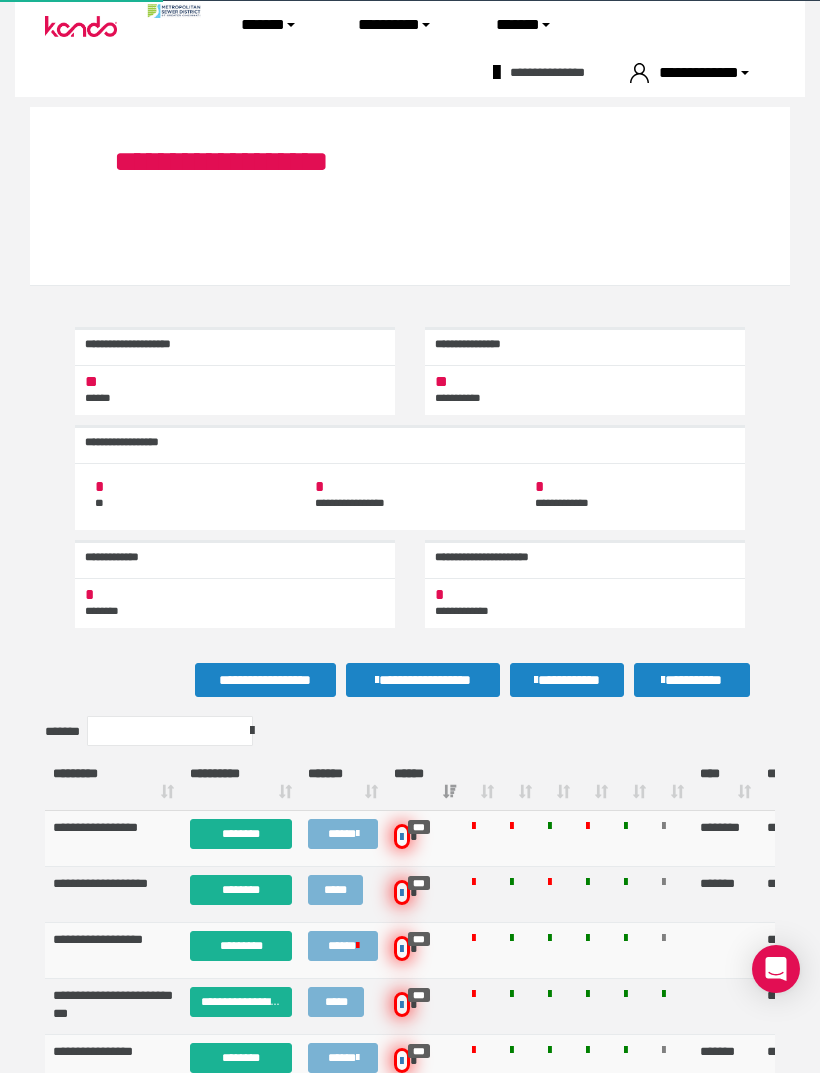 scroll, scrollTop: 661, scrollLeft: 0, axis: vertical 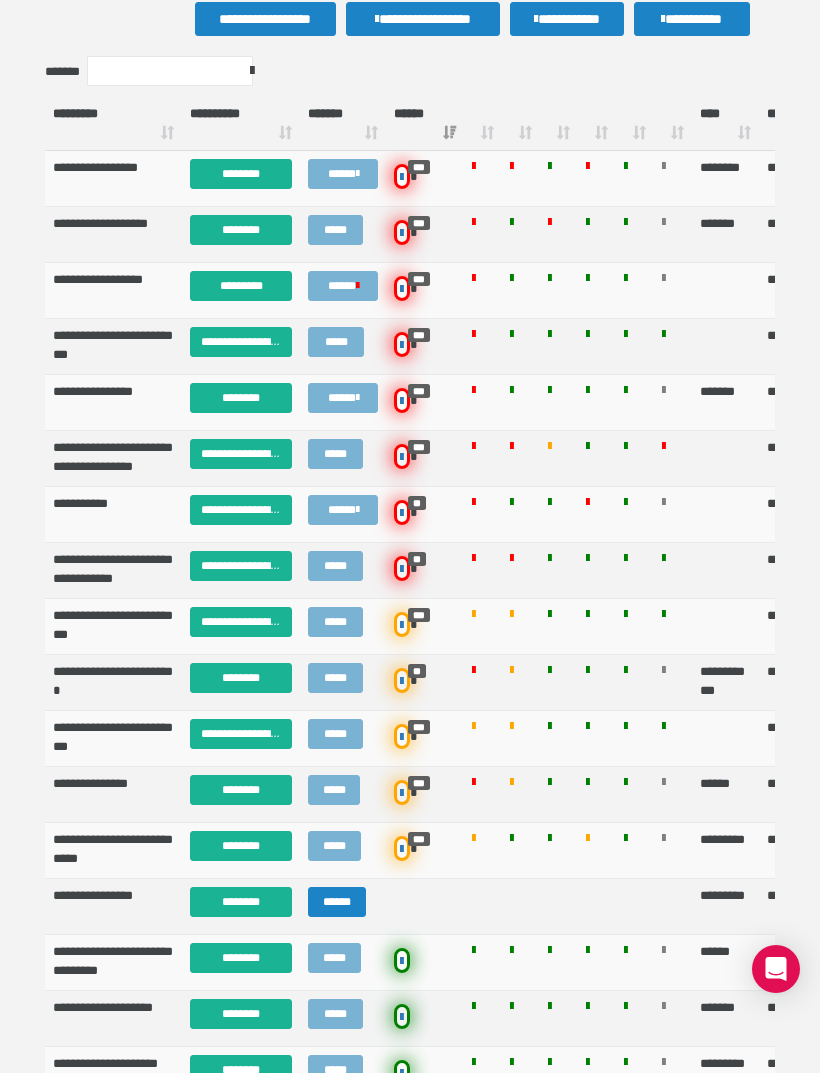 click on "********" at bounding box center (241, 174) 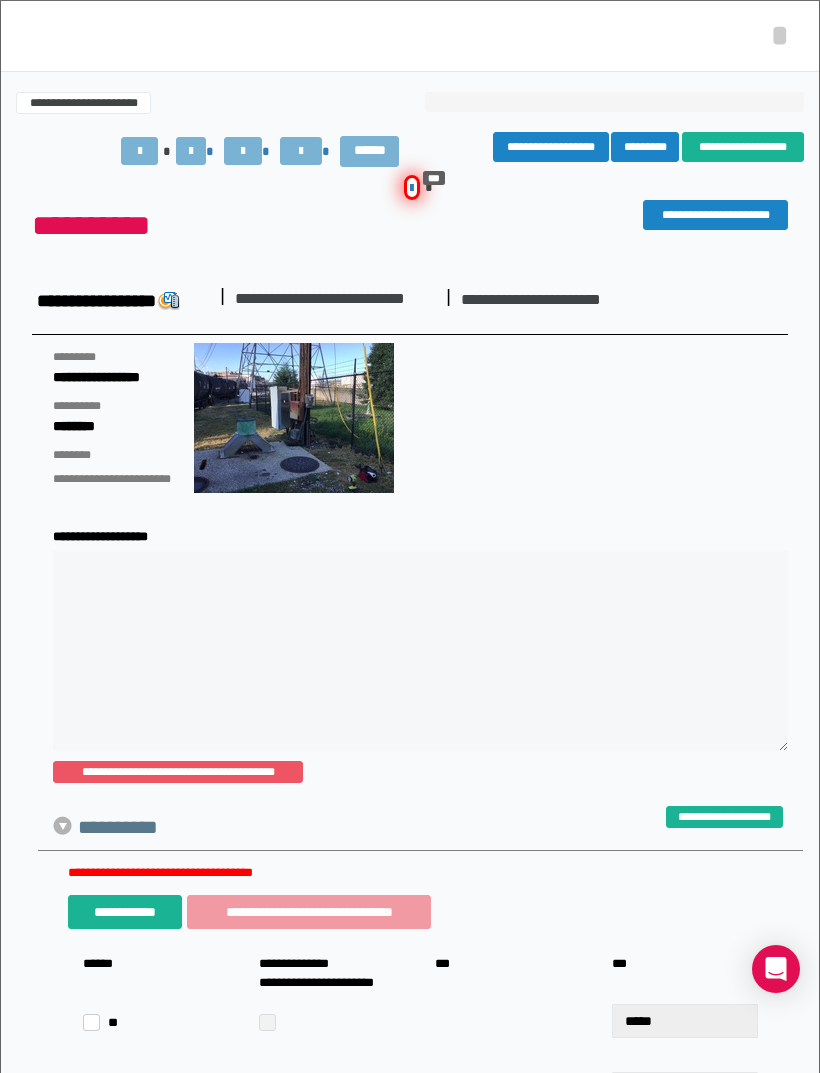 click on "*********" at bounding box center [645, 147] 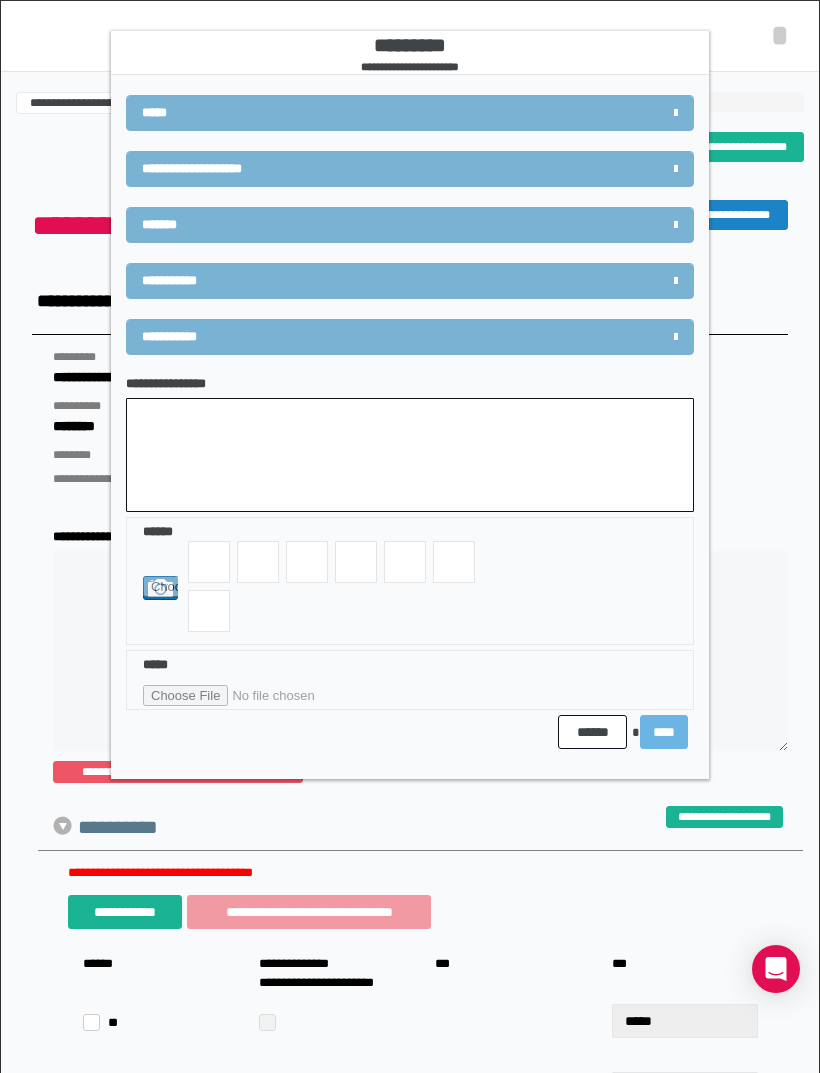 click on "*******" at bounding box center (363, 225) 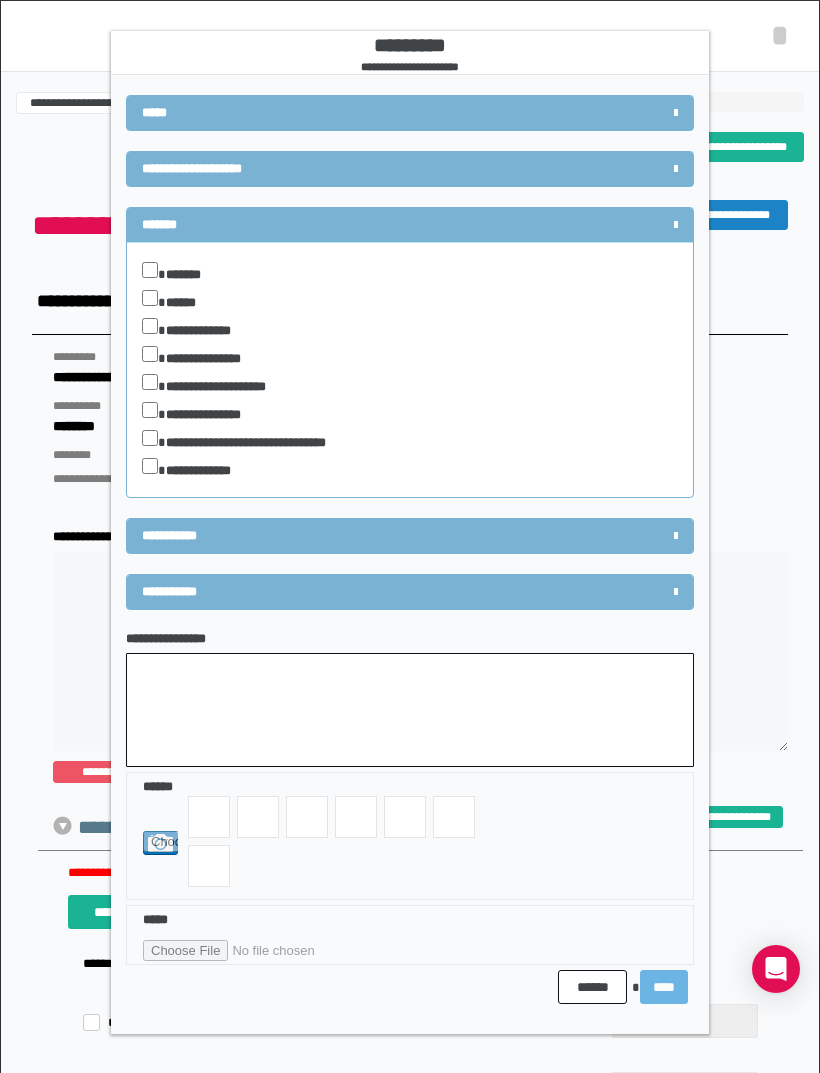 click on "*******" at bounding box center (363, 225) 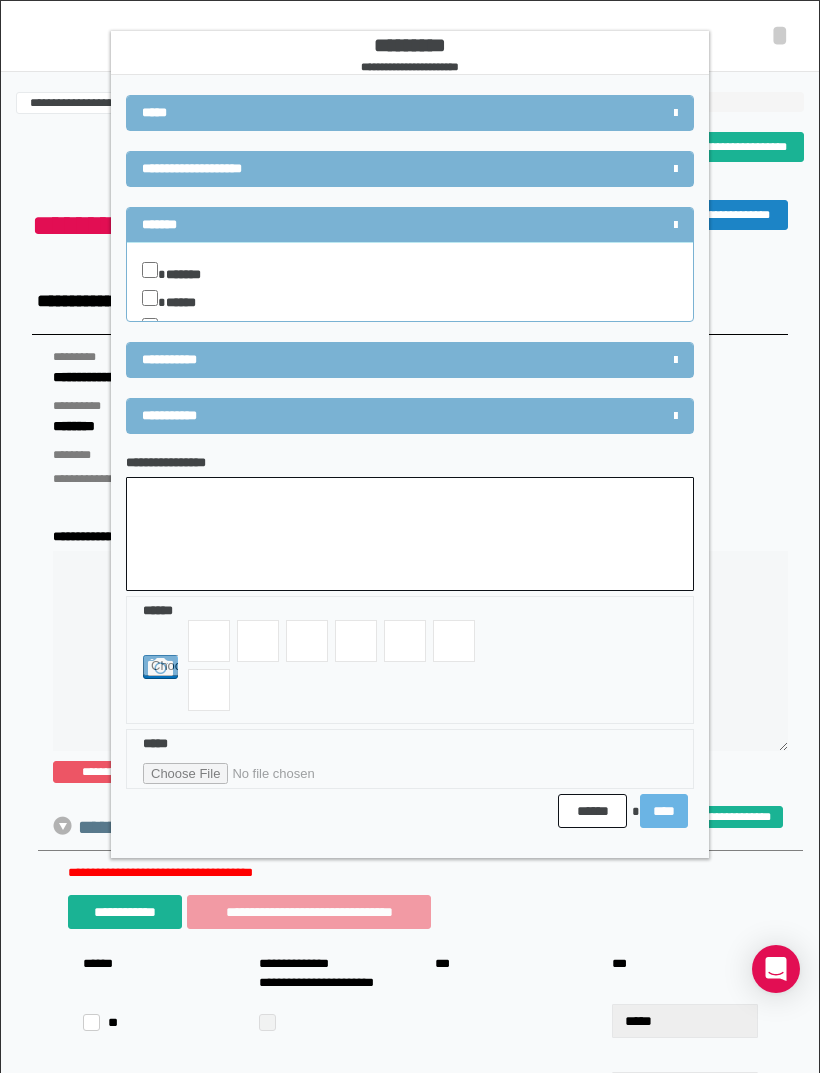 click at bounding box center (646, 168) 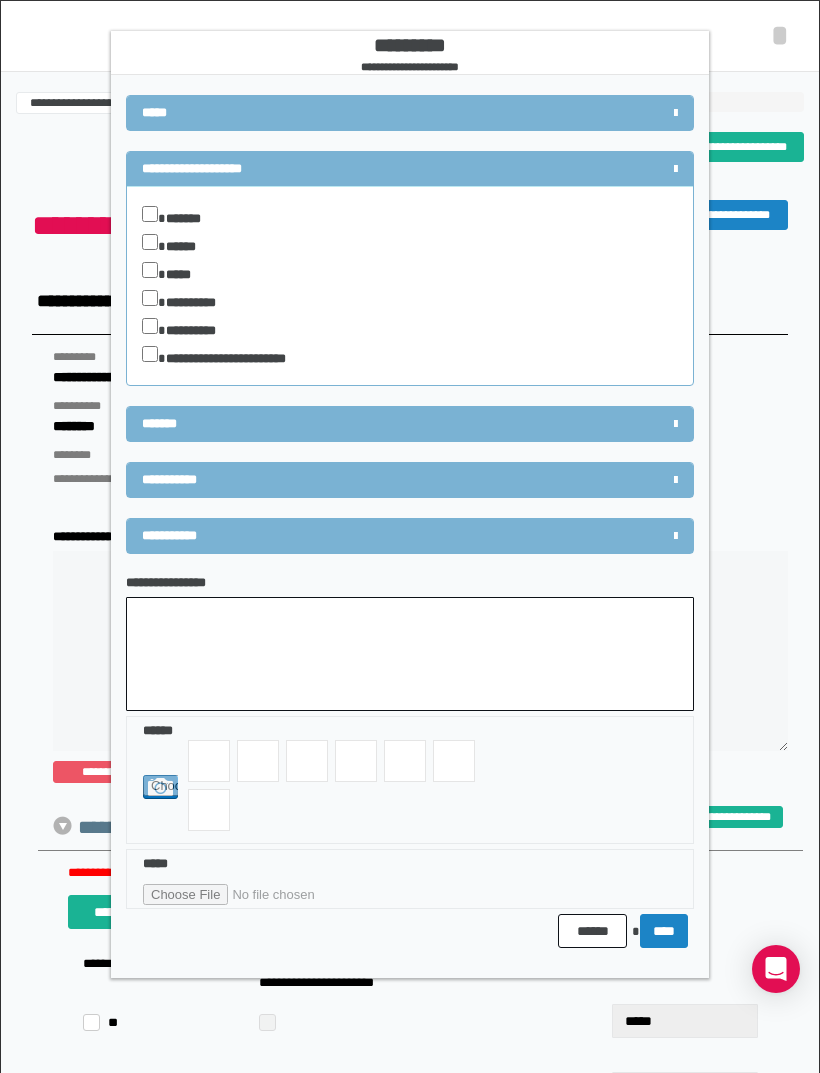 click on "**********" at bounding box center (363, 480) 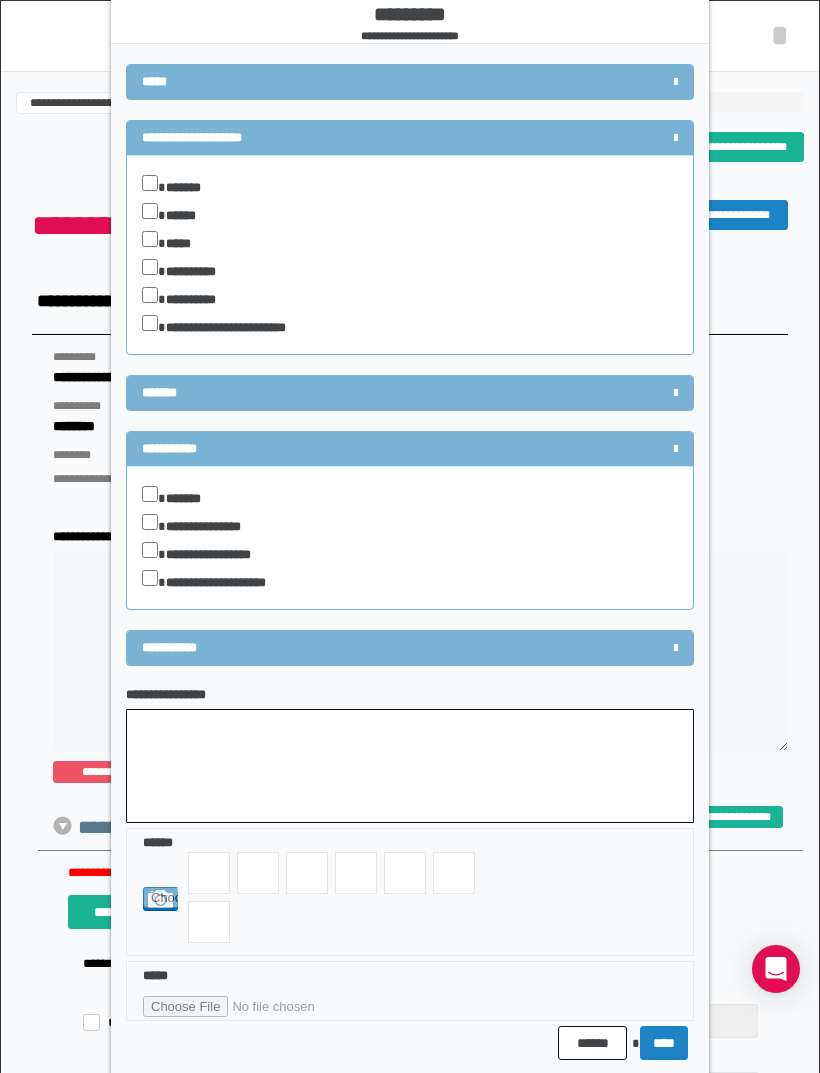 scroll, scrollTop: 43, scrollLeft: 0, axis: vertical 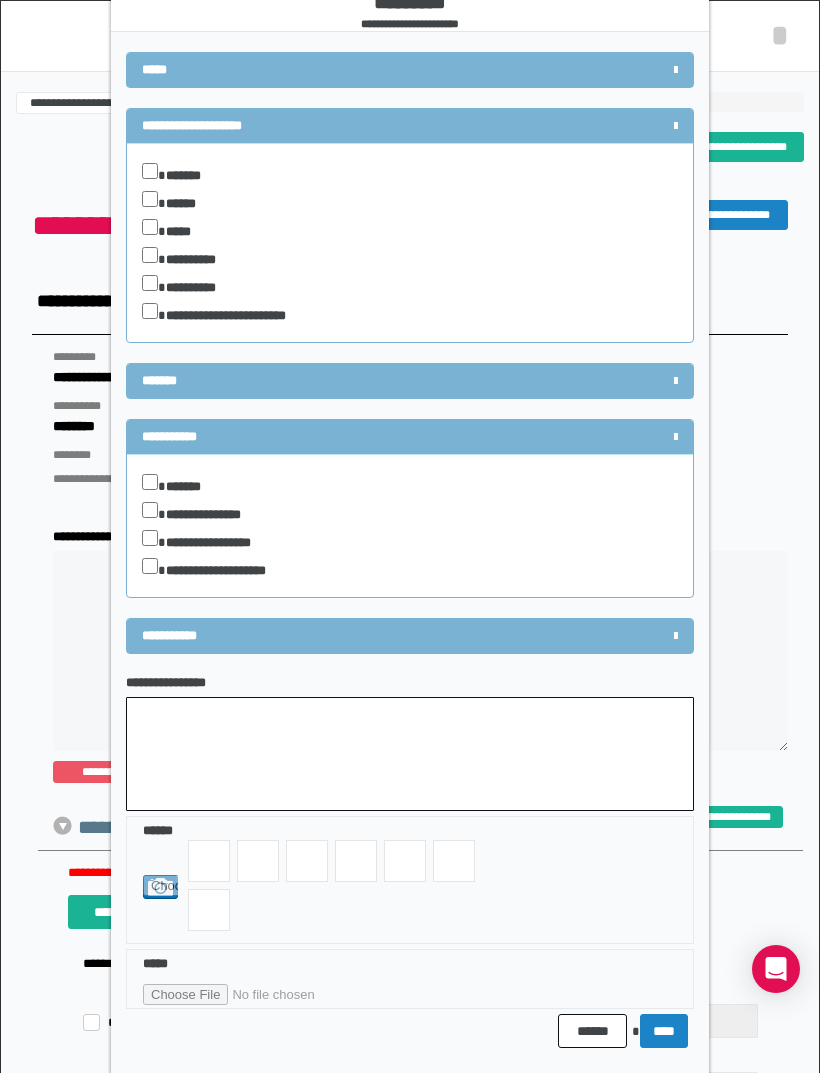 click on "****" at bounding box center [664, 1031] 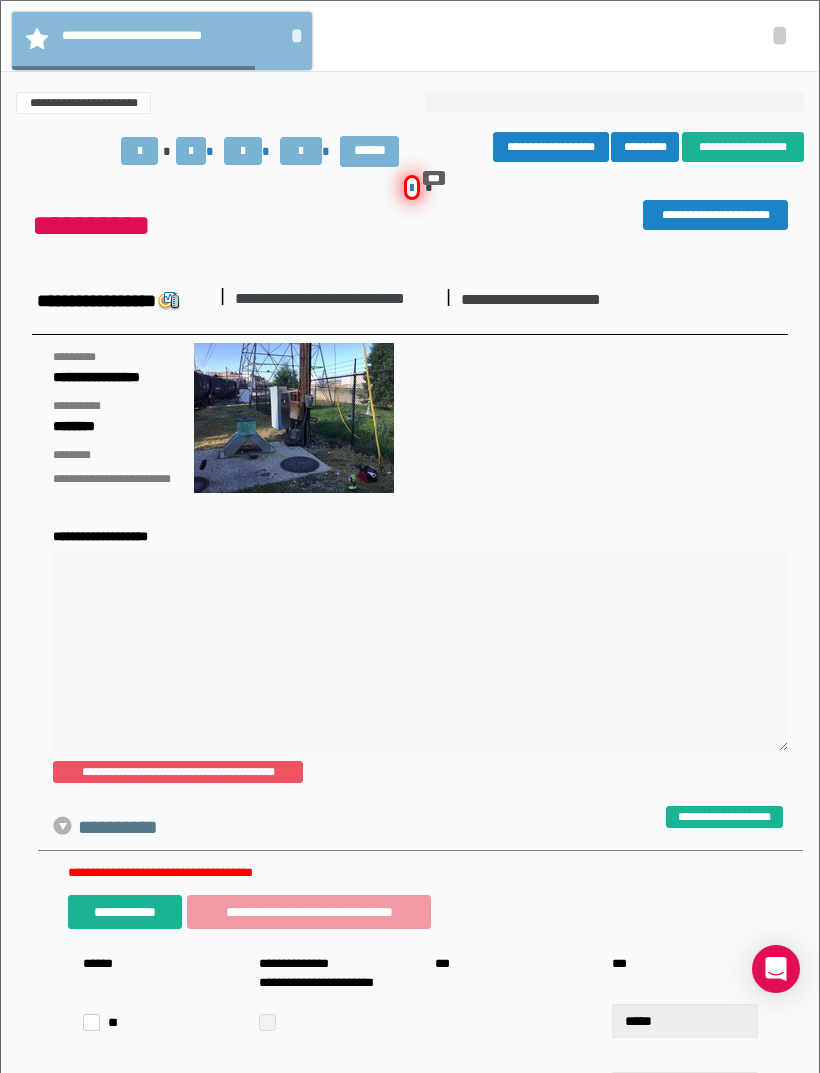 click on "*" at bounding box center (780, 35) 